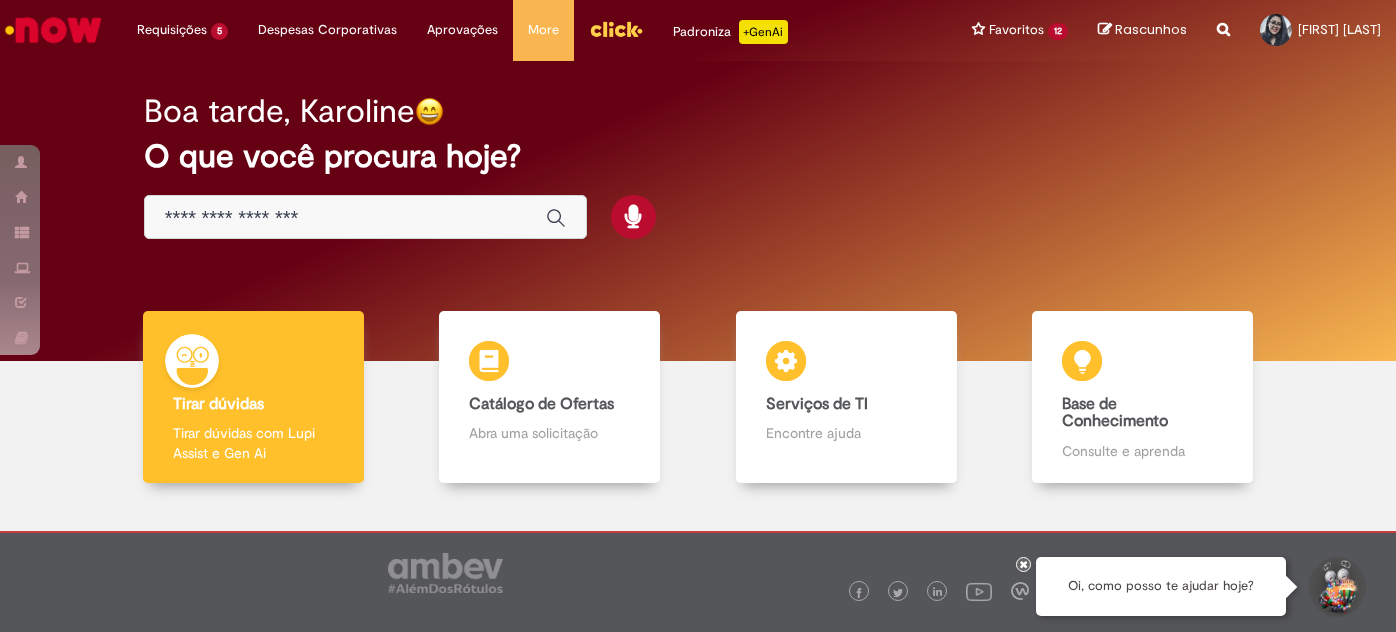 scroll, scrollTop: 0, scrollLeft: 0, axis: both 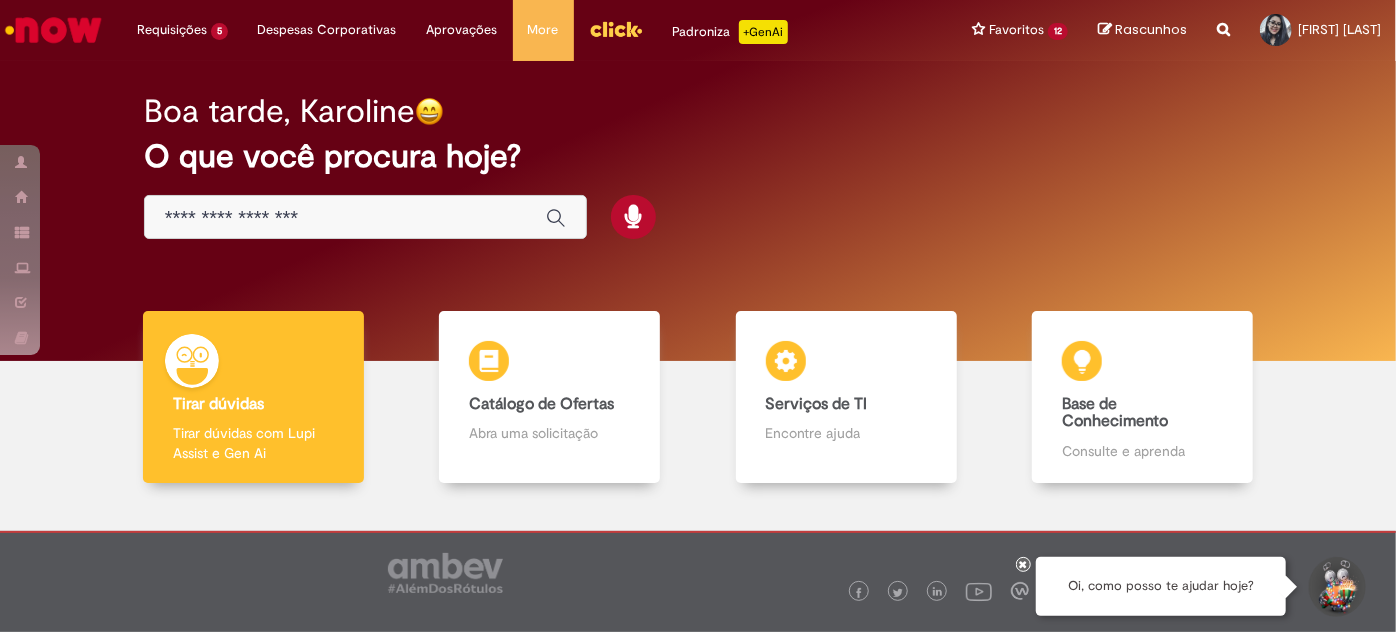 click at bounding box center (345, 218) 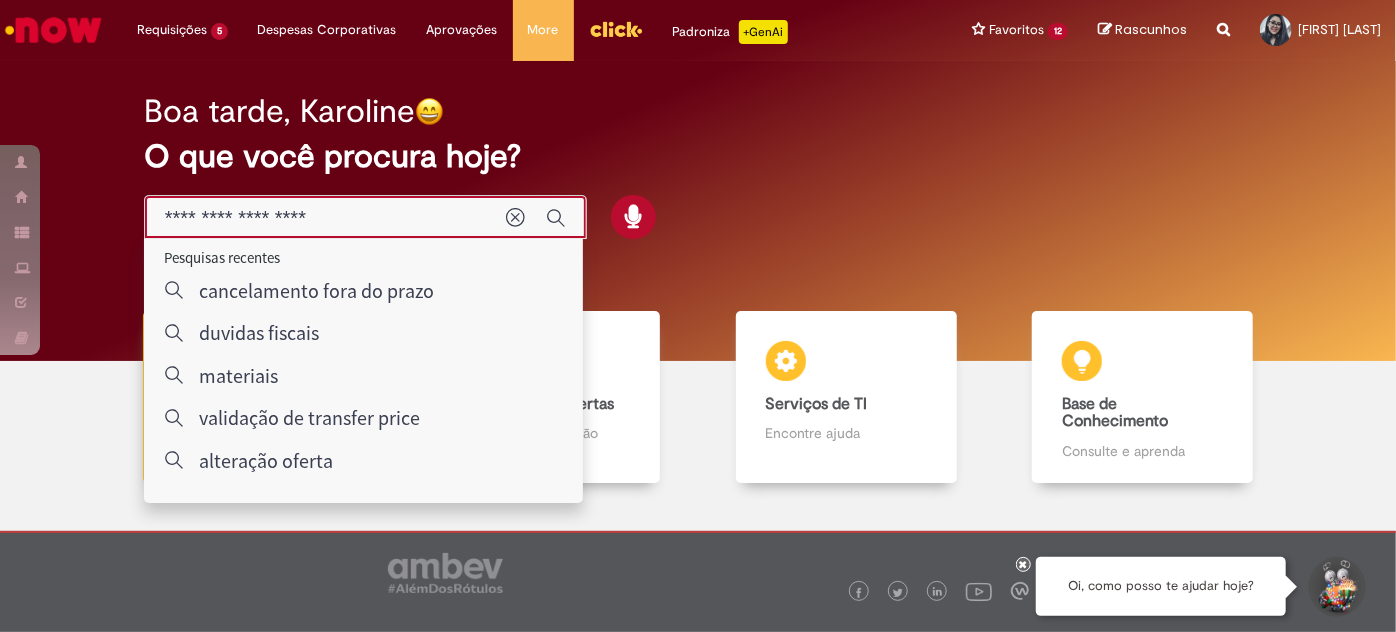 type on "**********" 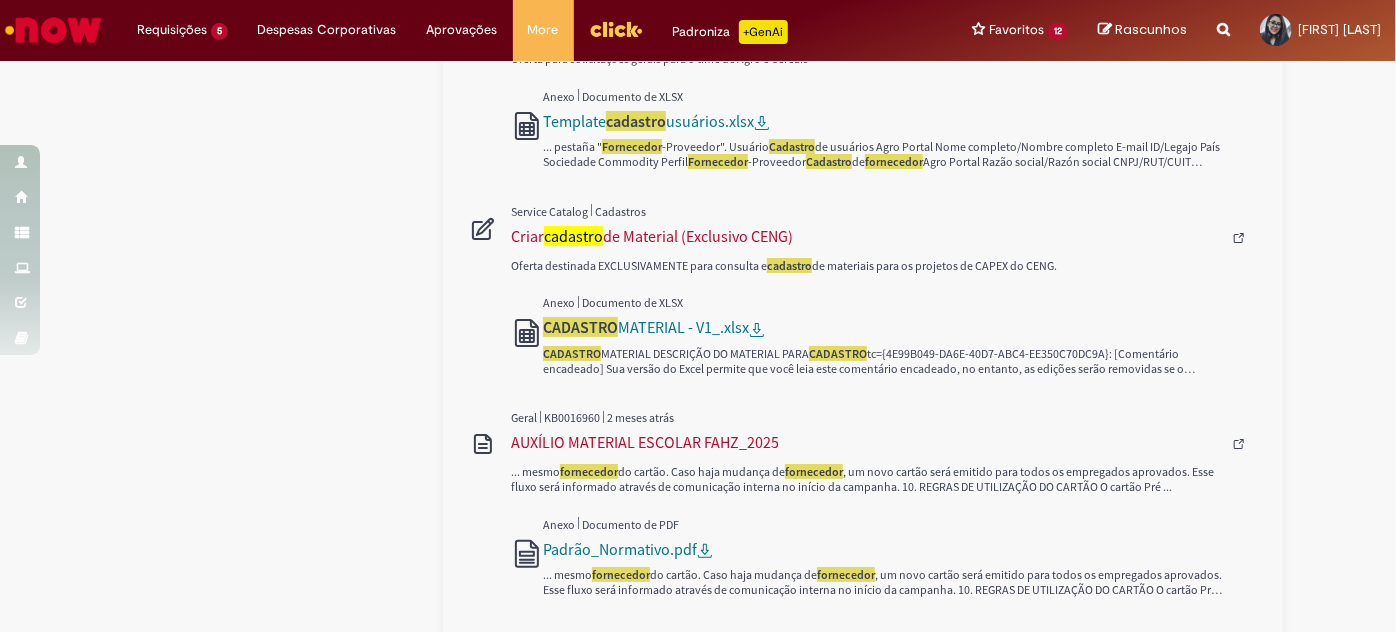 scroll, scrollTop: 1272, scrollLeft: 0, axis: vertical 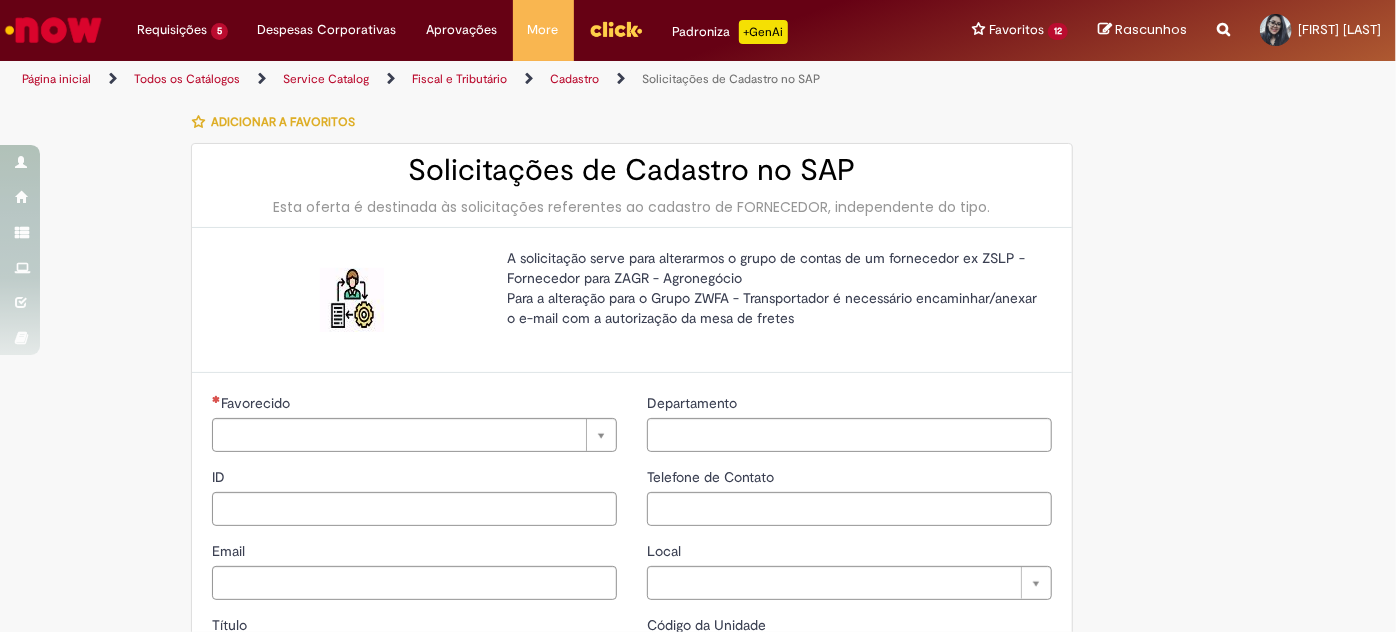 type on "********" 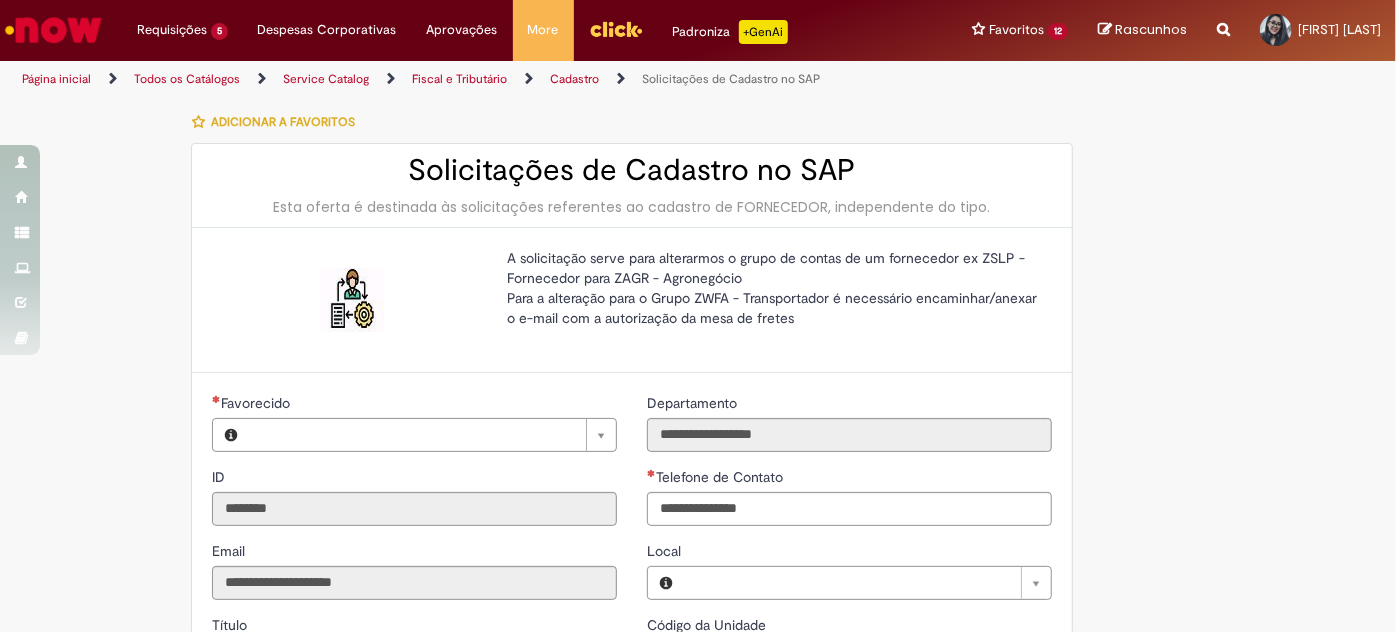 type on "**********" 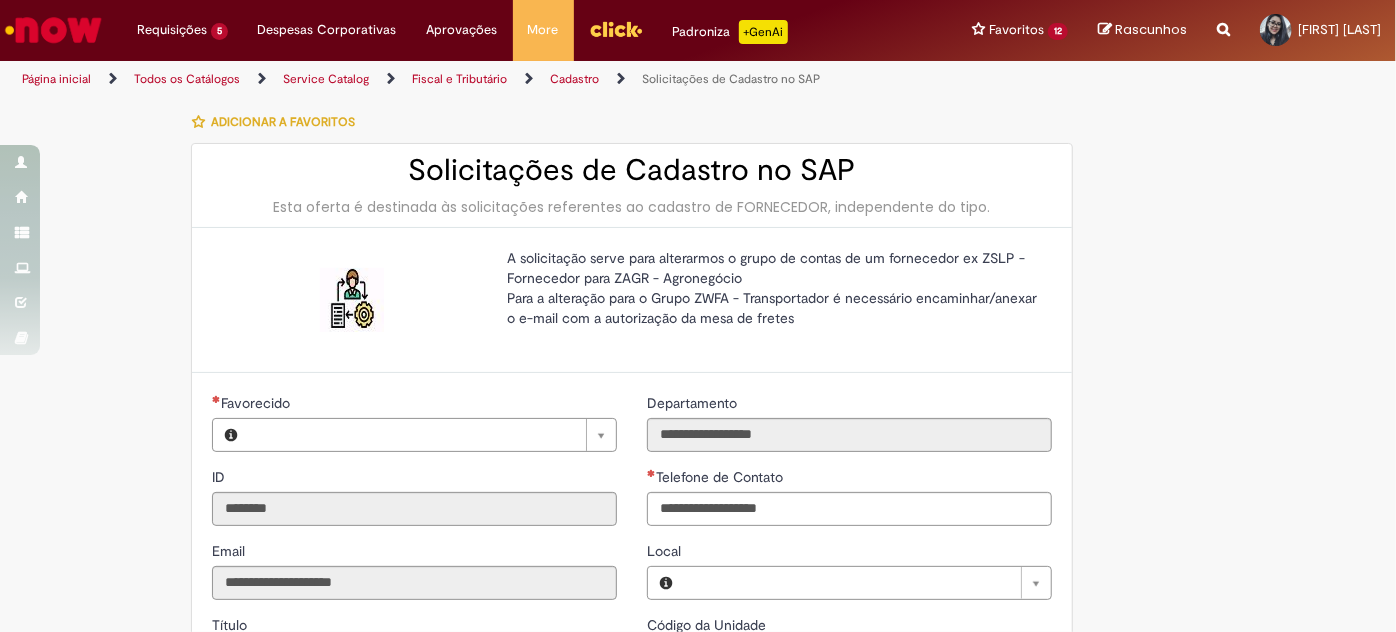 type on "**********" 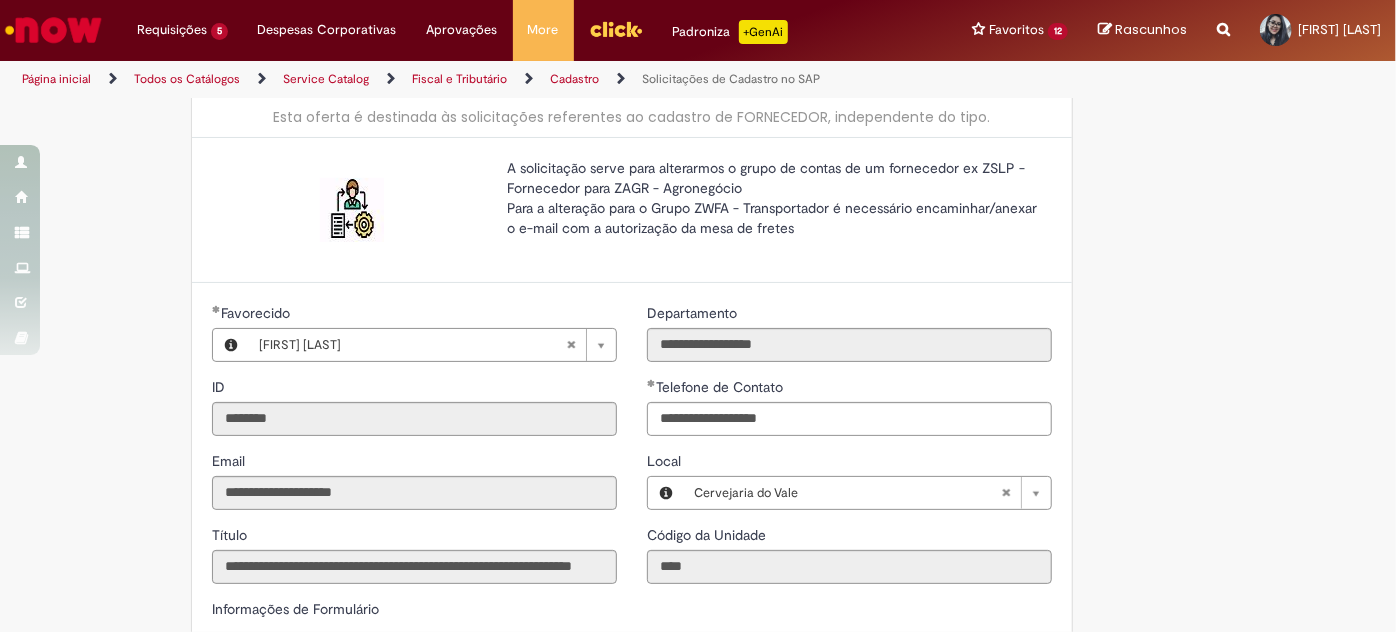 scroll, scrollTop: 0, scrollLeft: 0, axis: both 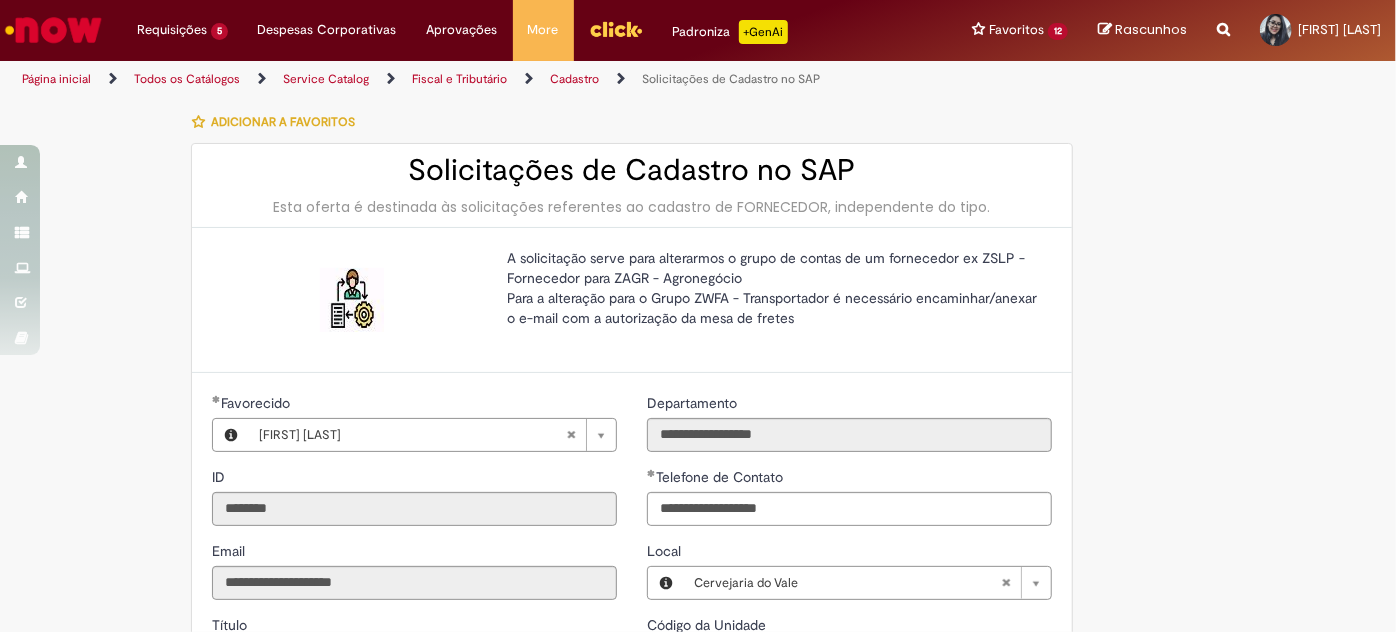 click on "Adicionar a Favoritos" at bounding box center (283, 122) 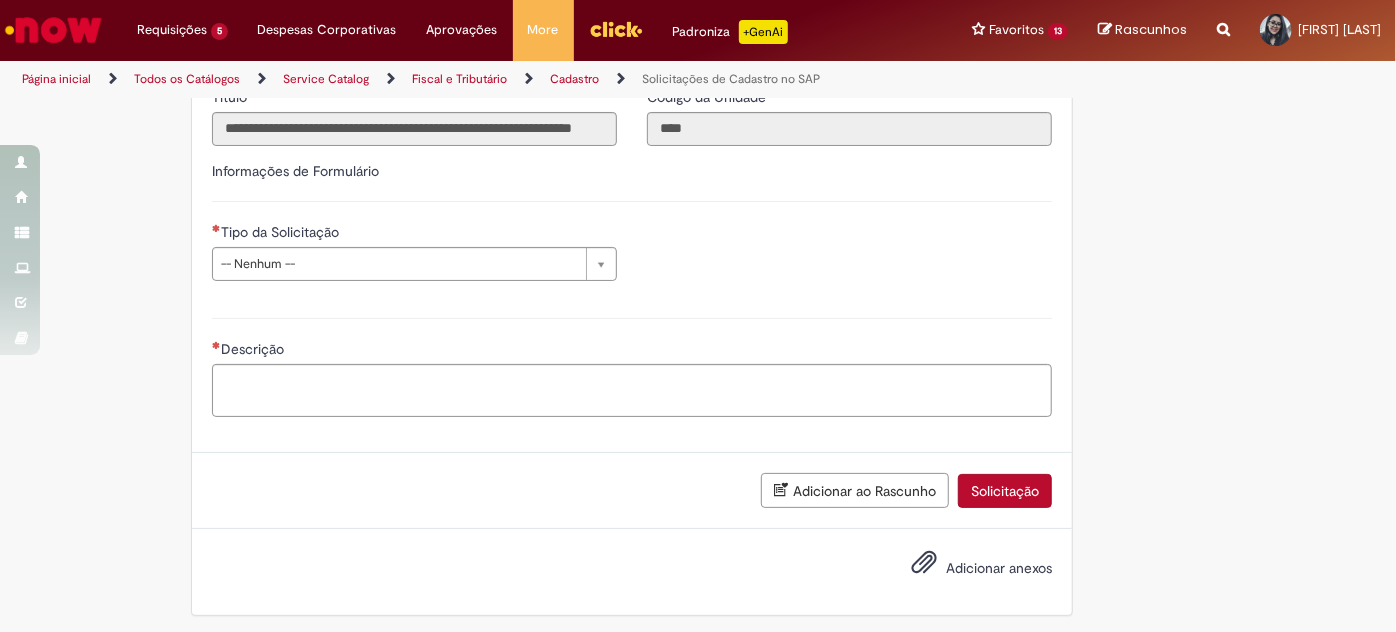 scroll, scrollTop: 530, scrollLeft: 0, axis: vertical 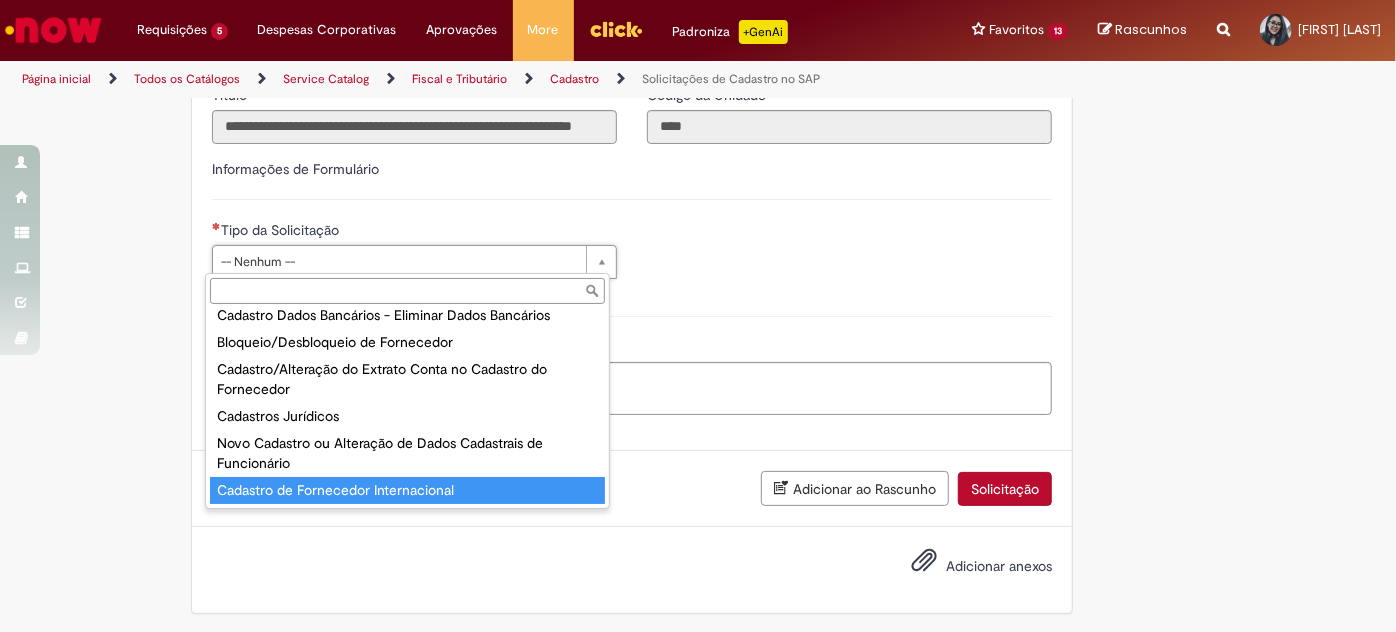 type on "**********" 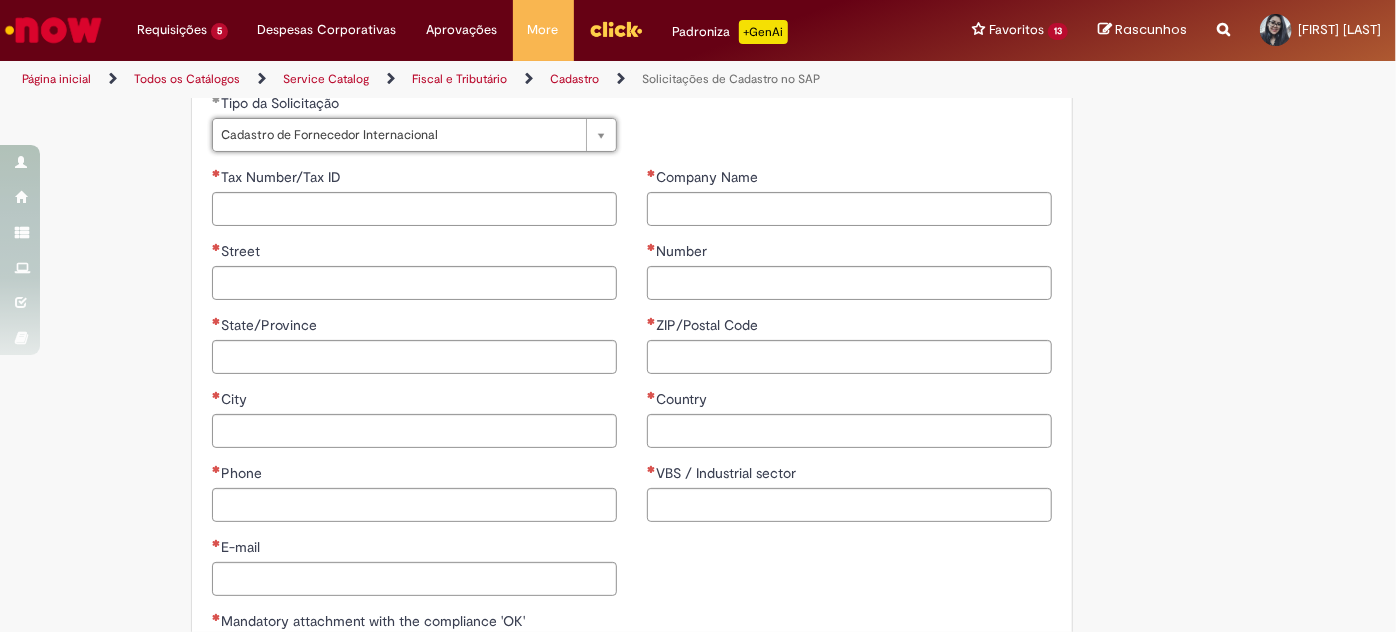 scroll, scrollTop: 657, scrollLeft: 0, axis: vertical 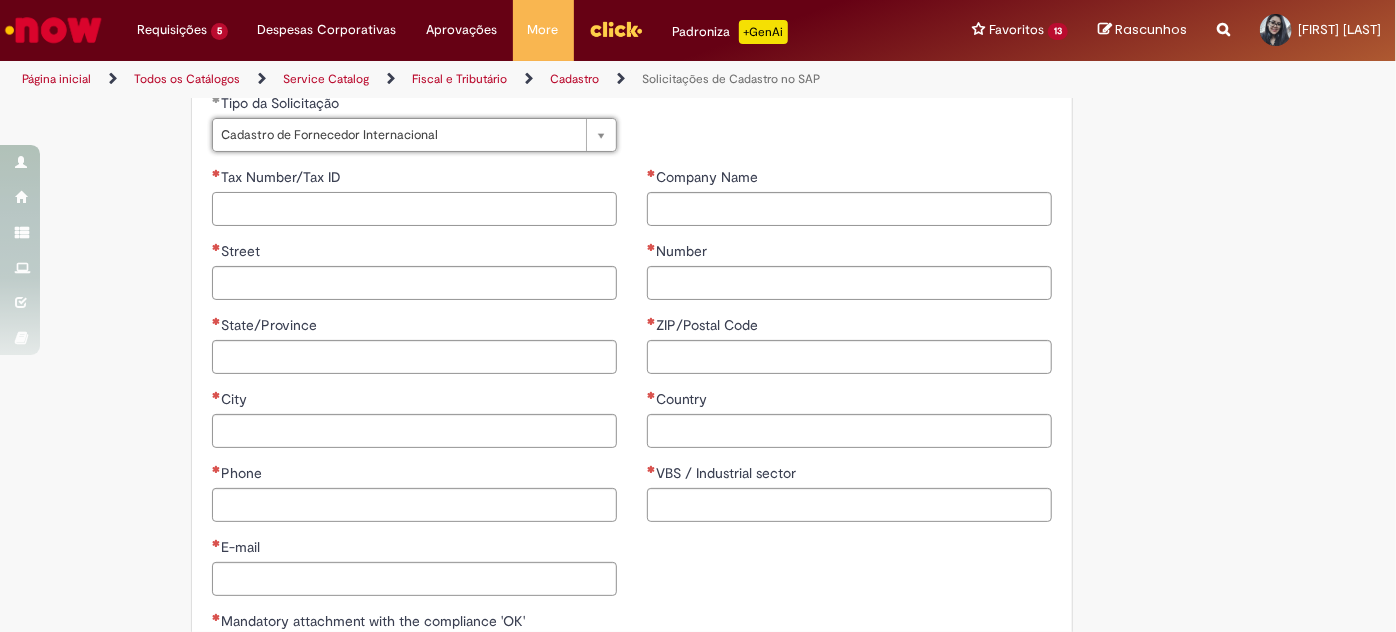 click on "Tax Number/Tax ID" at bounding box center (414, 209) 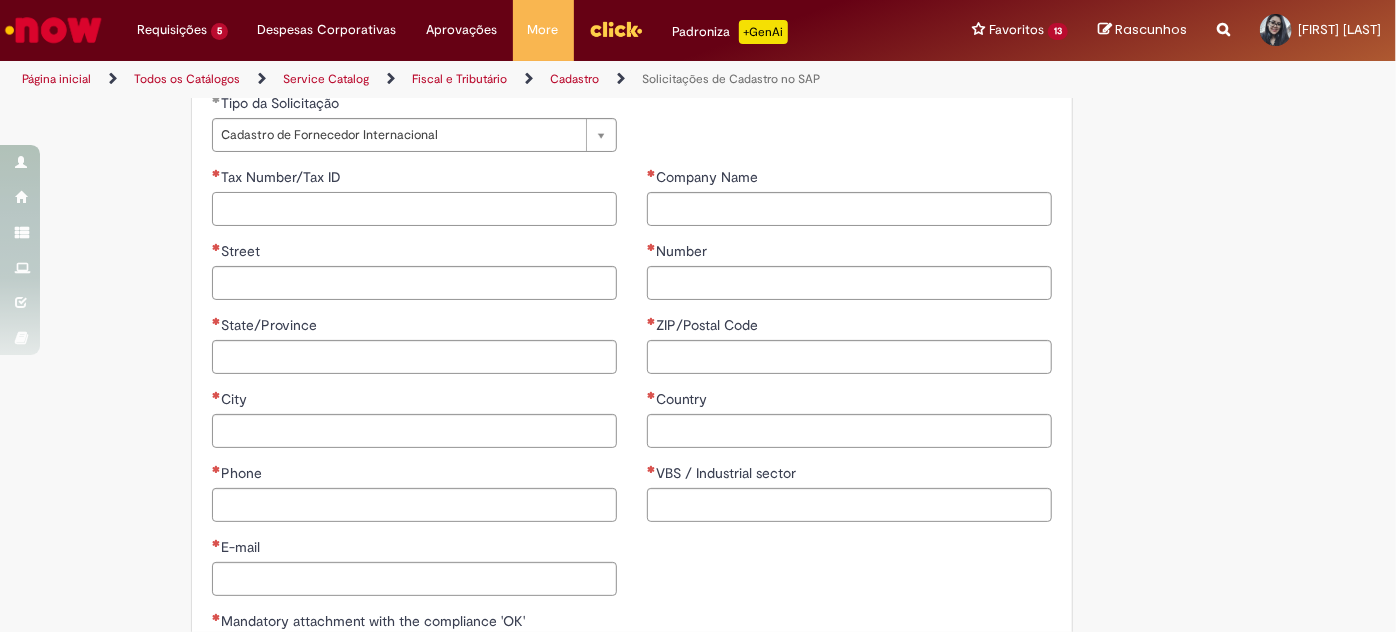 paste on "**********" 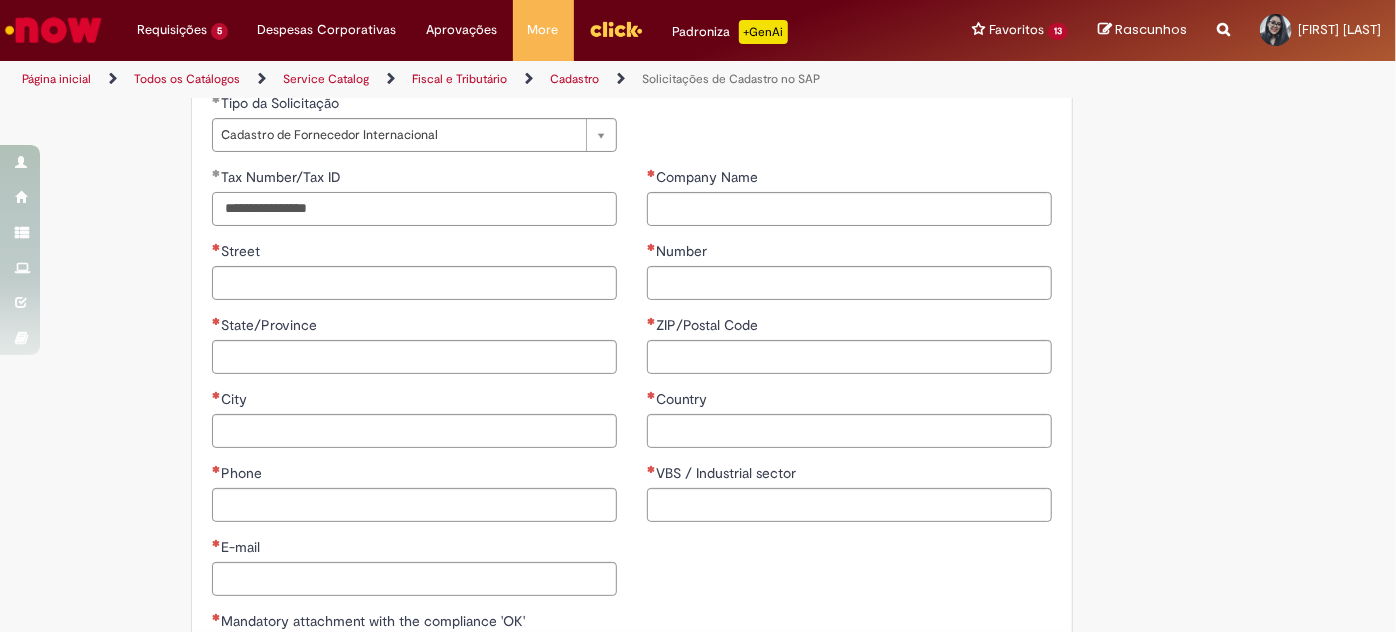 type on "**********" 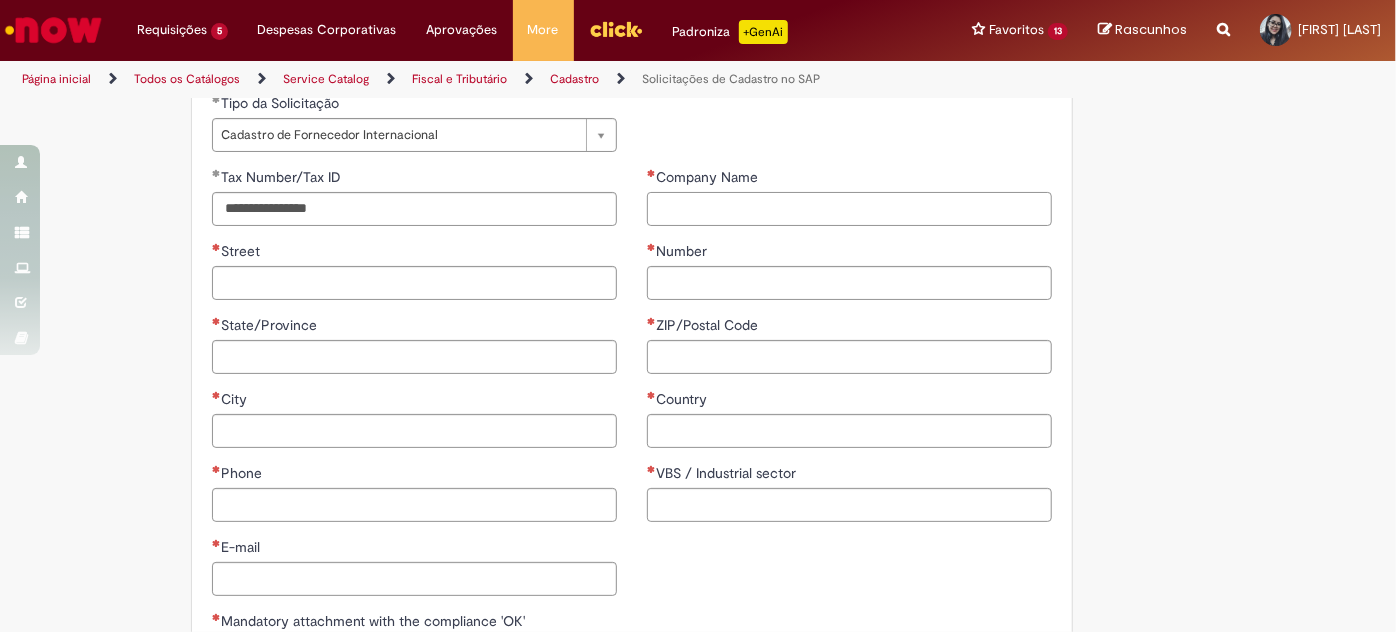 click on "Company Name" at bounding box center [849, 209] 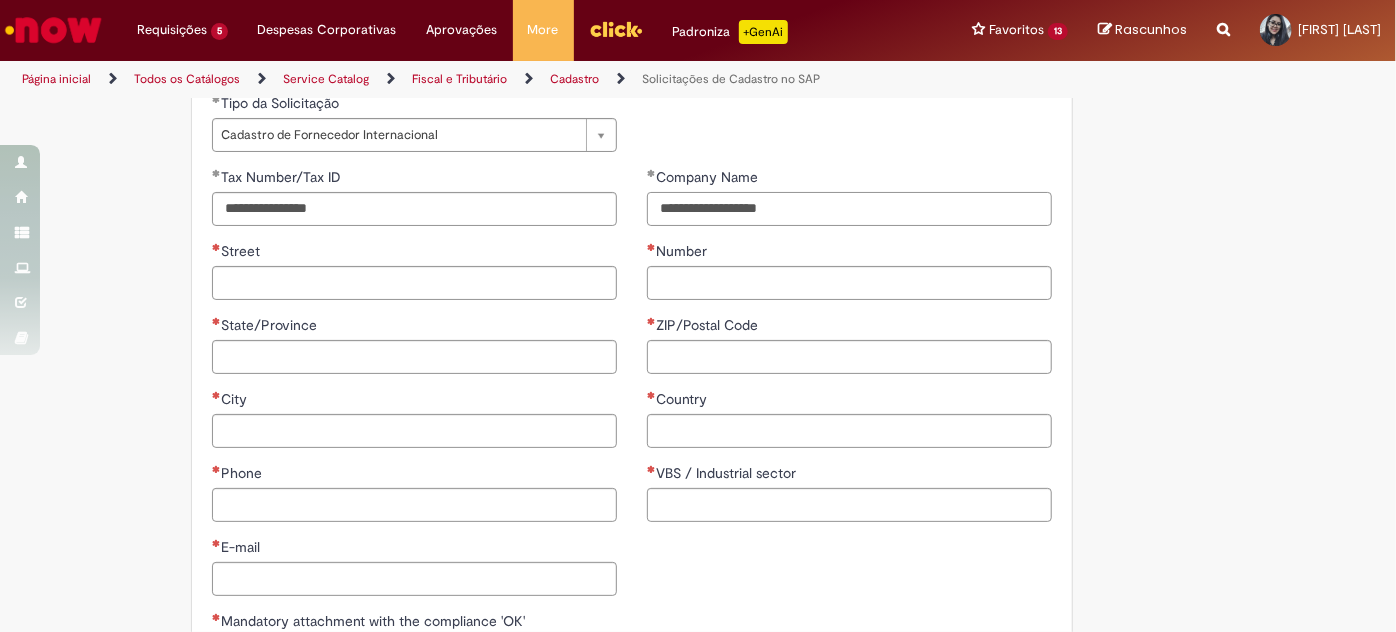 type on "**********" 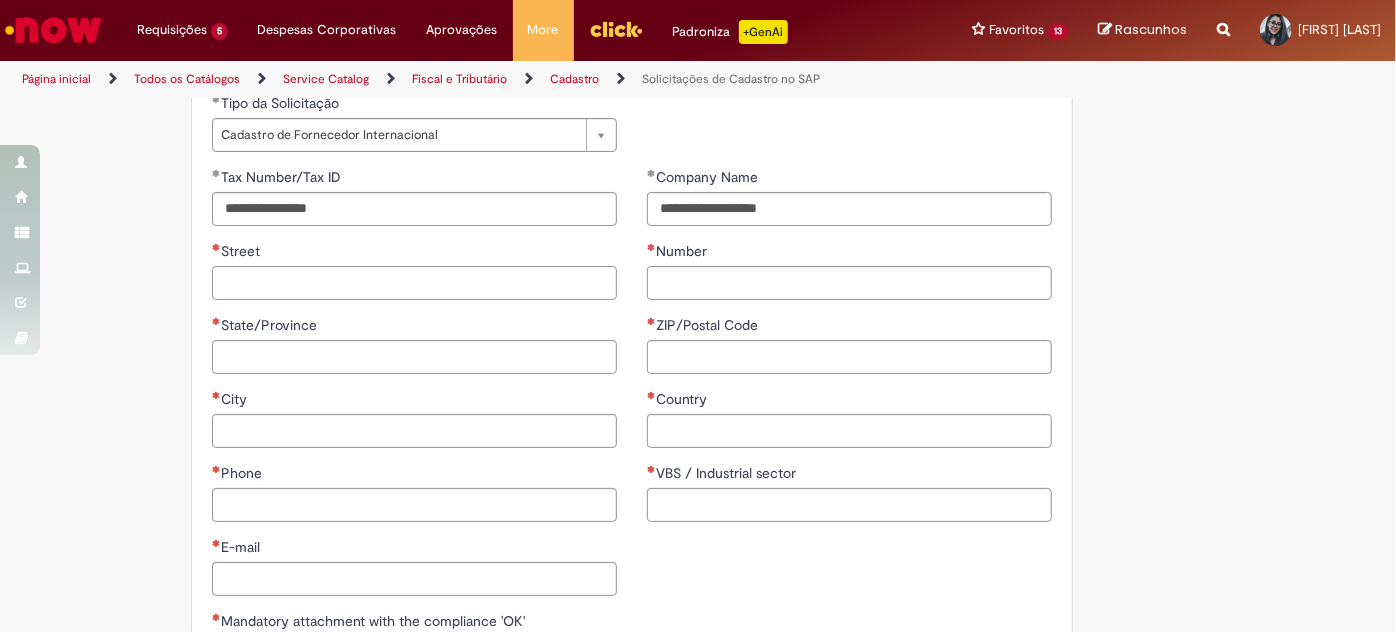 click on "Street" at bounding box center (414, 283) 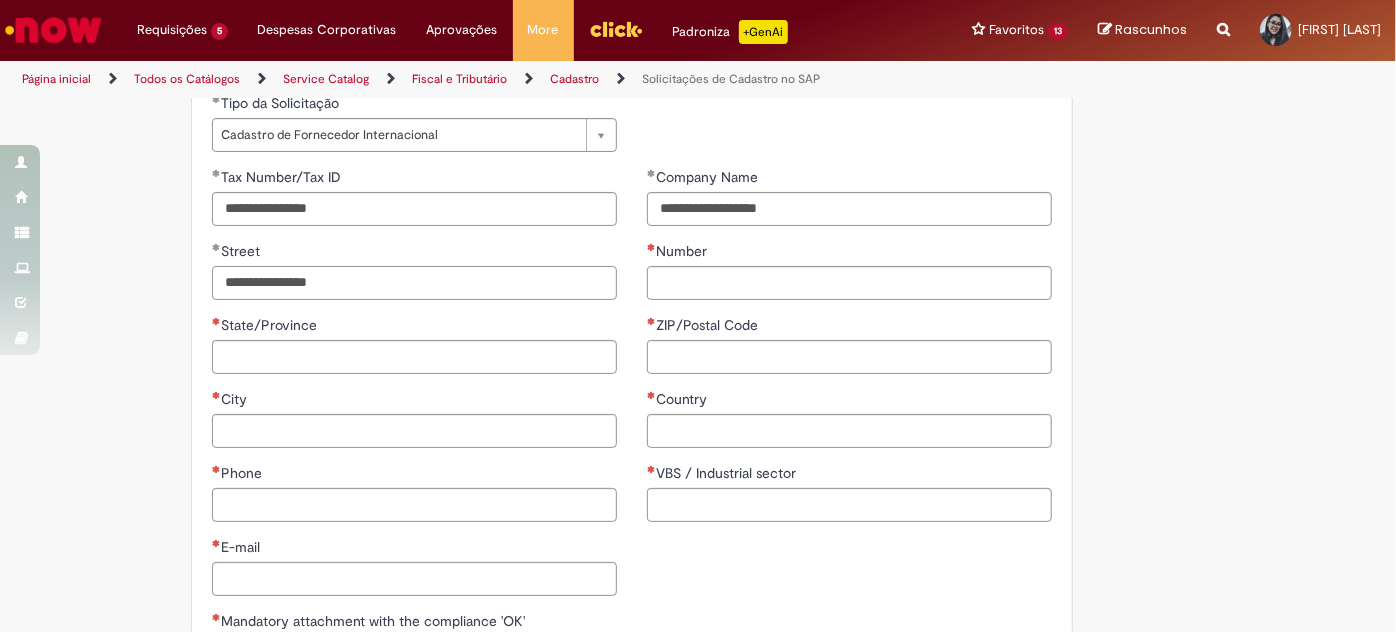 type on "**********" 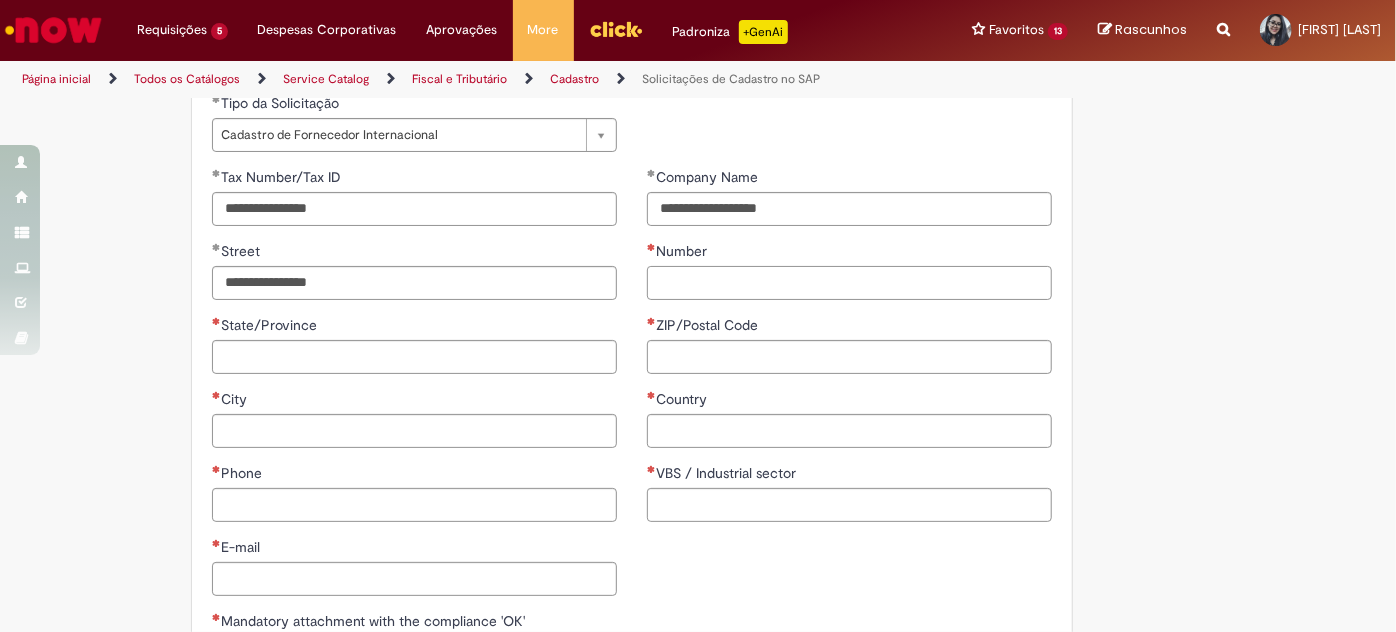 click on "Number" at bounding box center (849, 283) 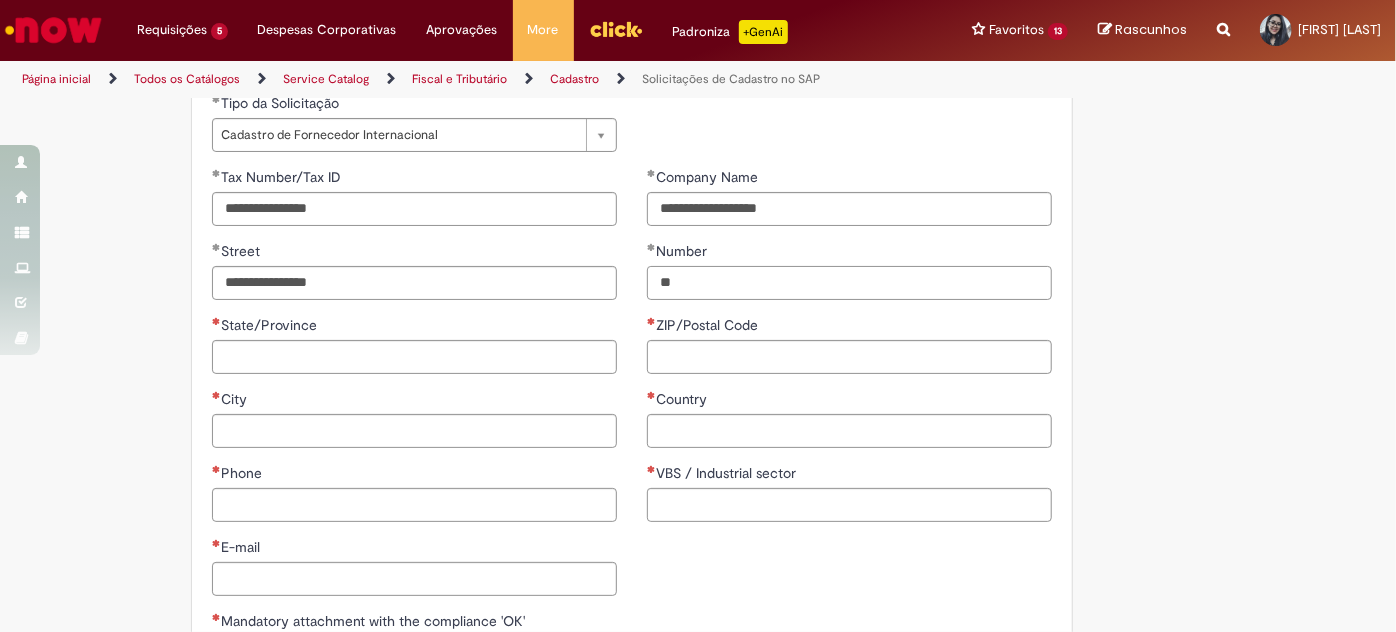 type on "**" 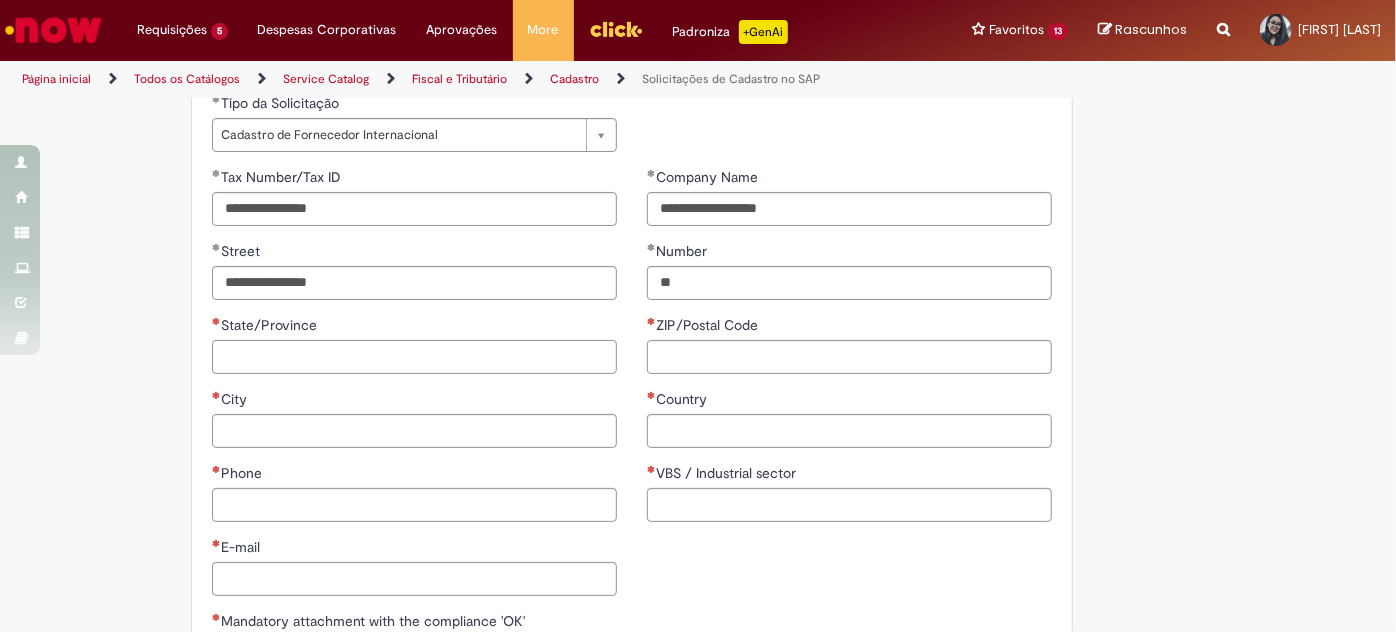 click on "State/Province" at bounding box center (414, 357) 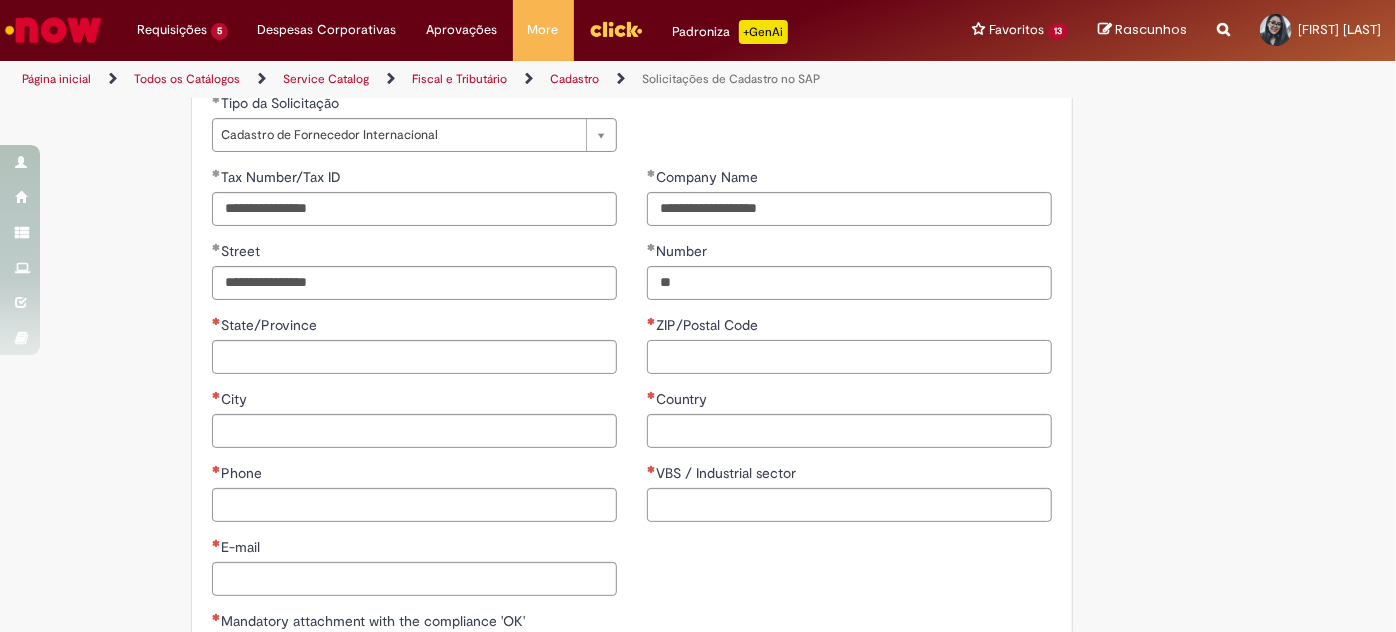click on "ZIP/Postal Code" at bounding box center [849, 357] 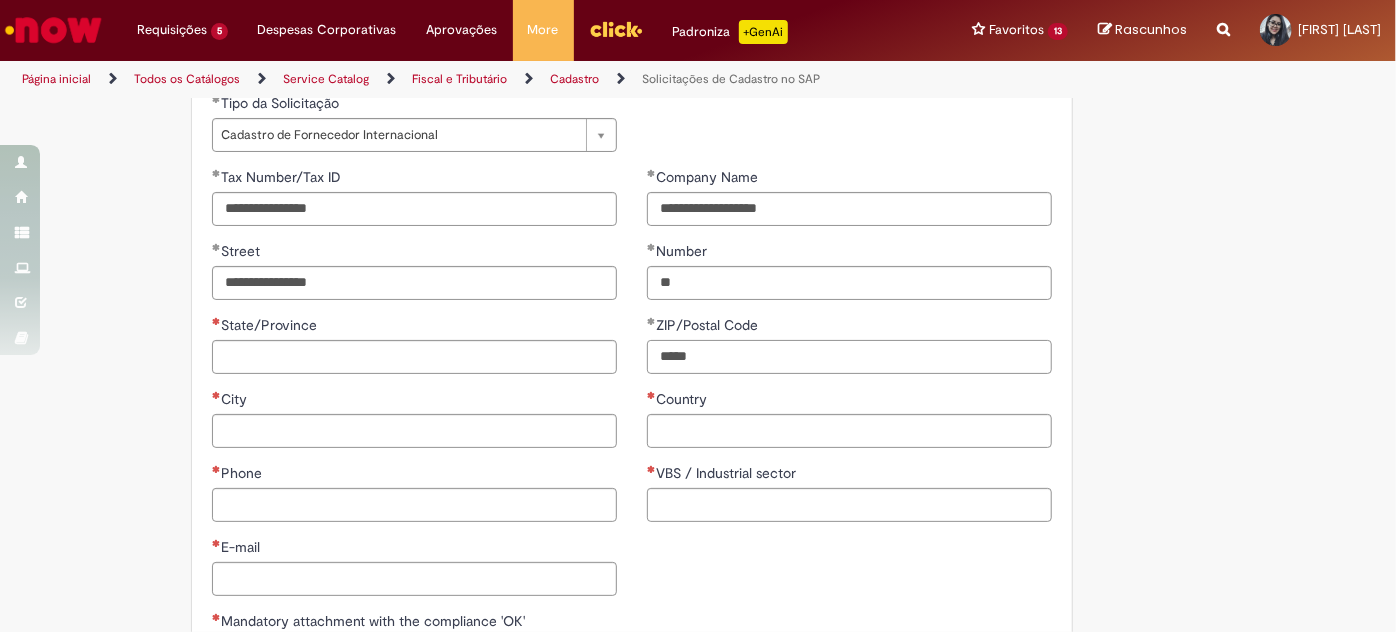 type on "*****" 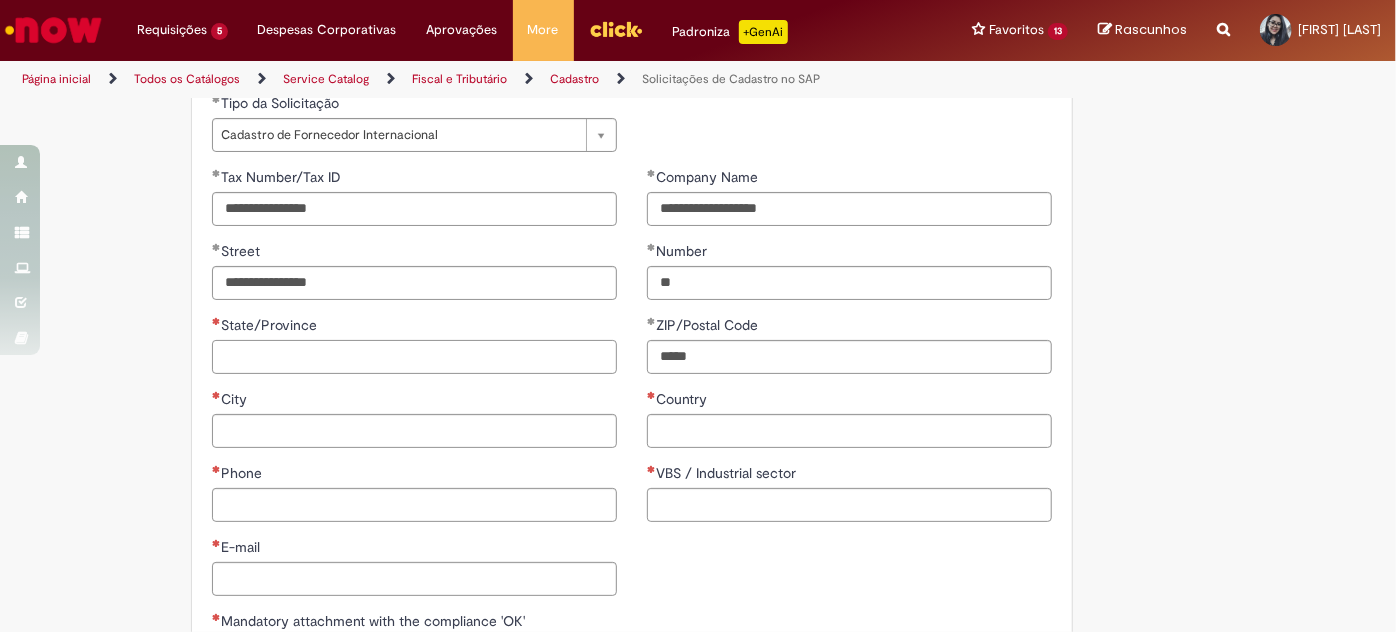 click on "State/Province" at bounding box center [414, 357] 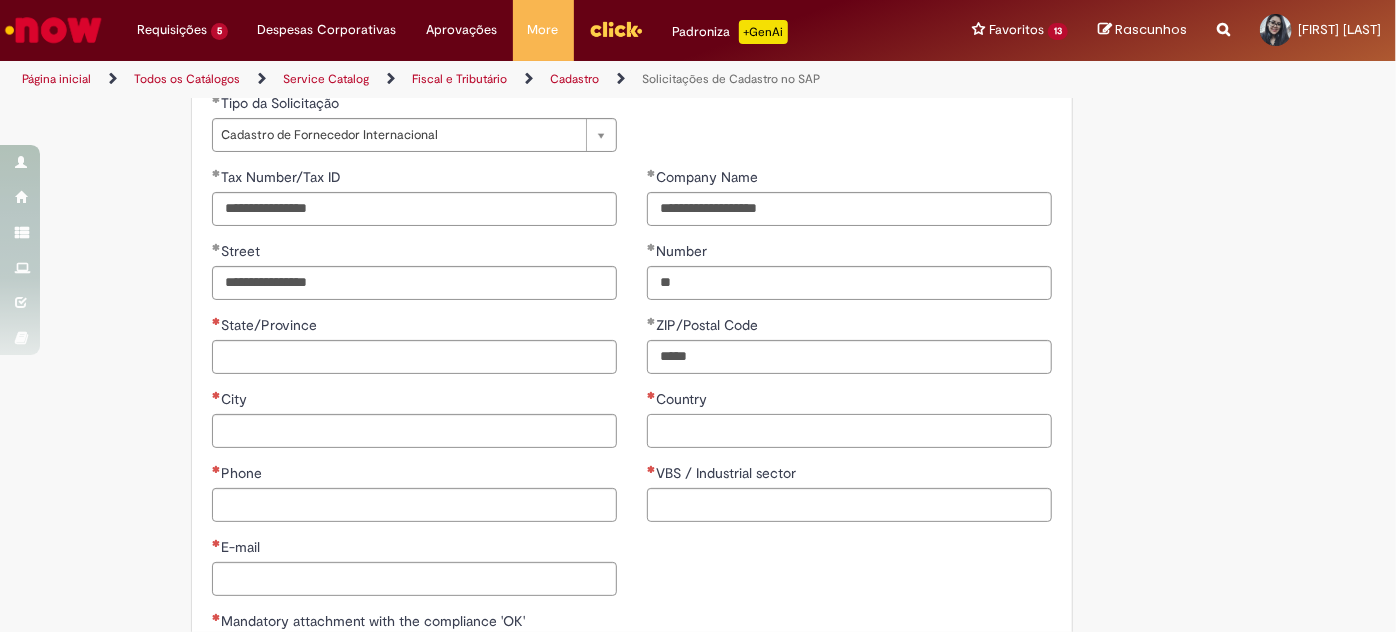 click on "Country" at bounding box center (849, 431) 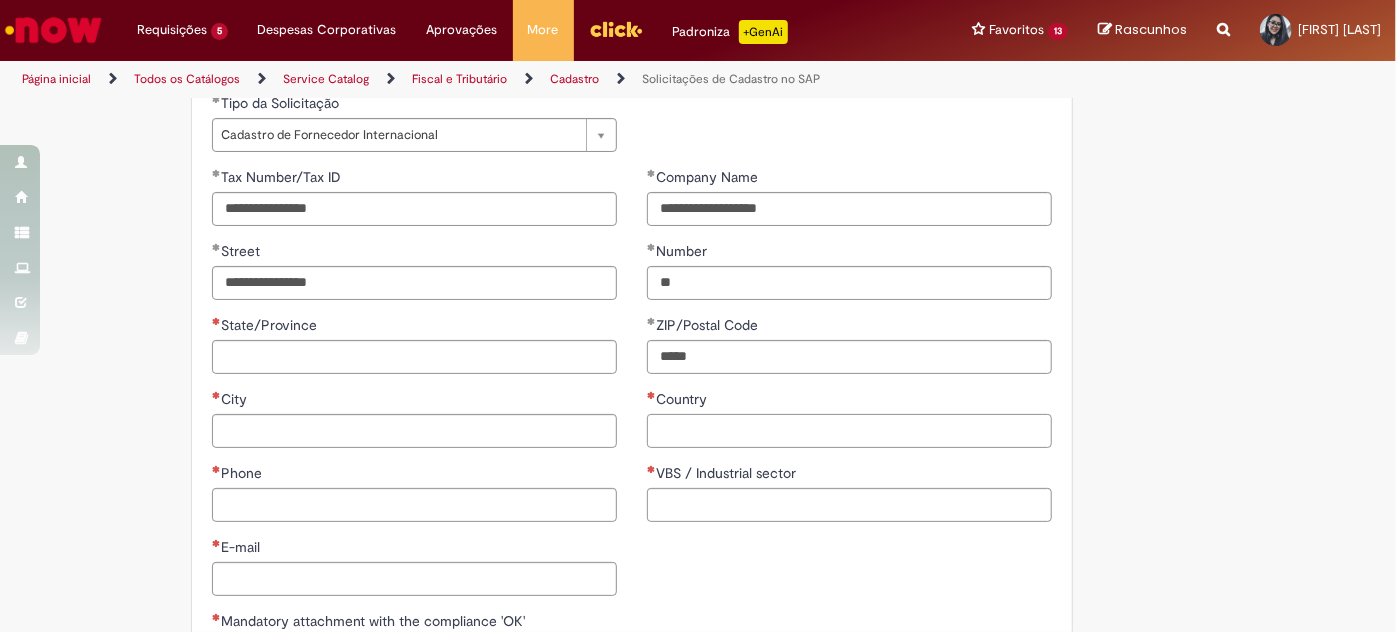 paste on "*******" 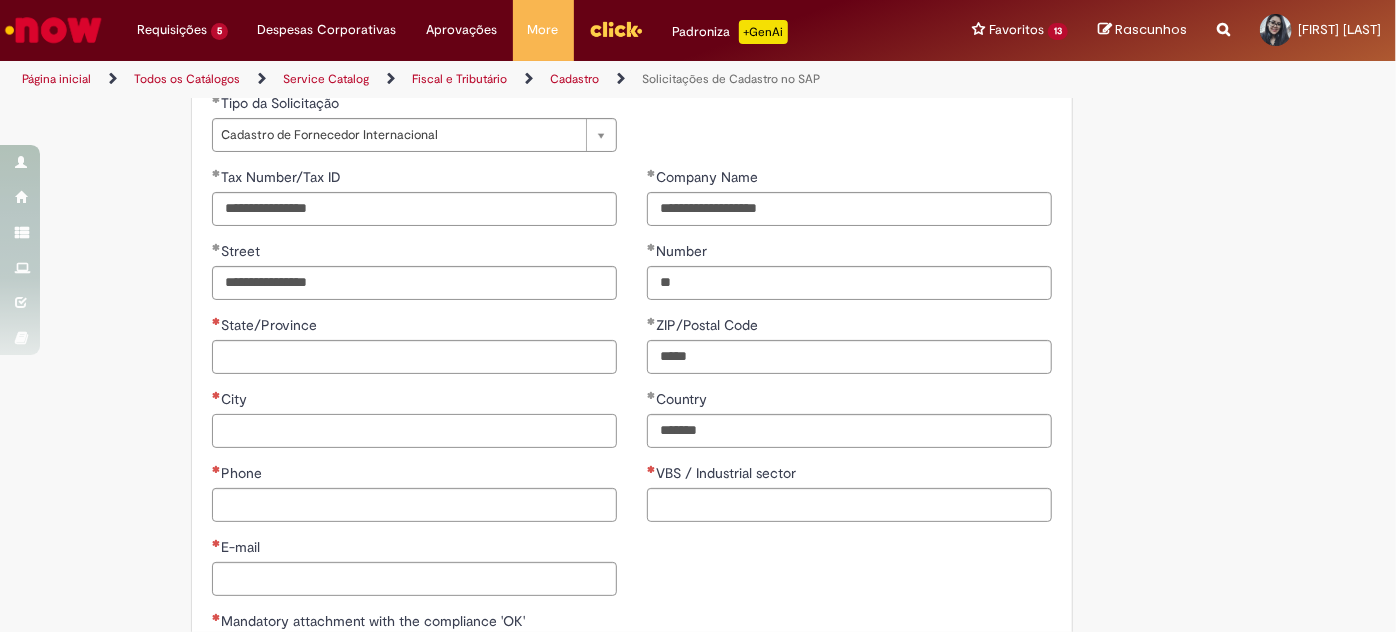 click on "City" at bounding box center (414, 431) 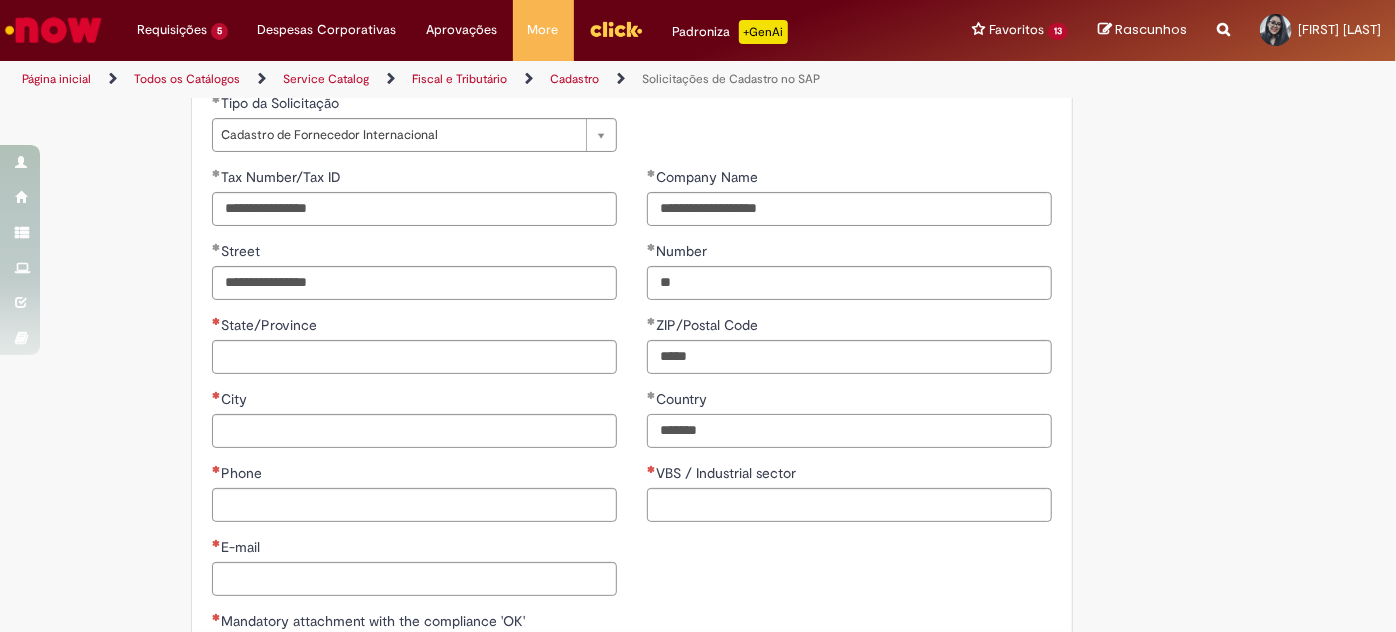 click on "*******" at bounding box center [849, 431] 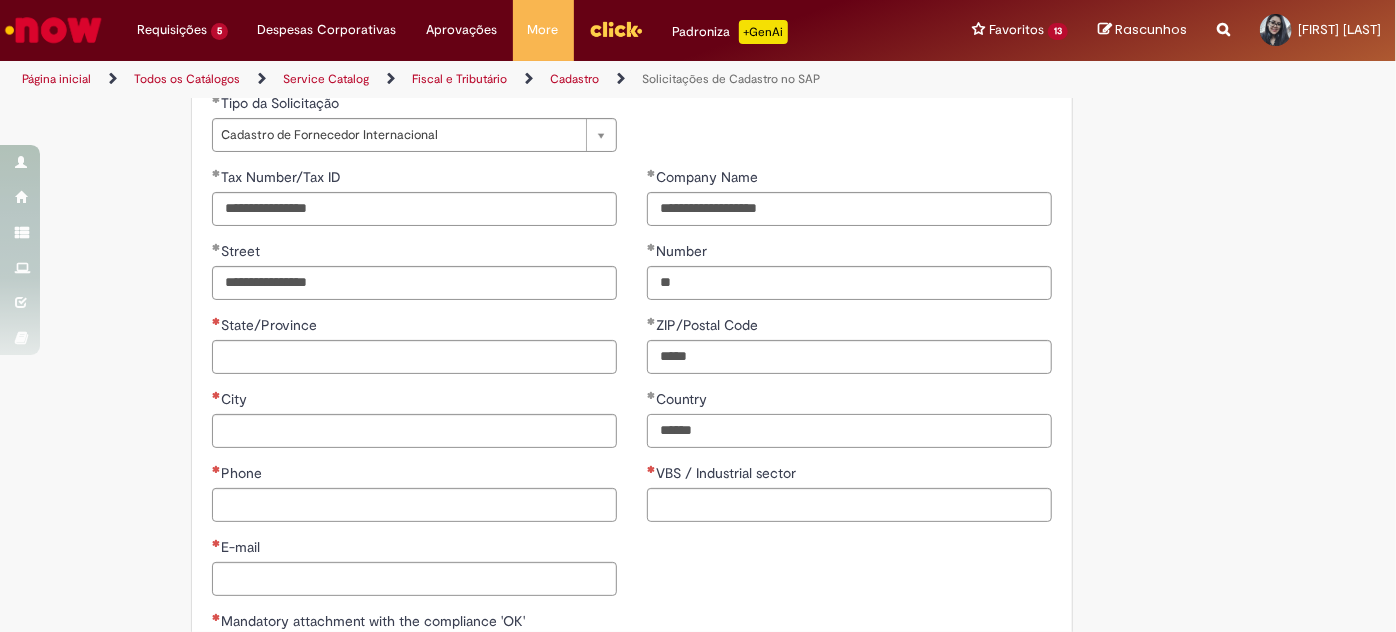 type on "******" 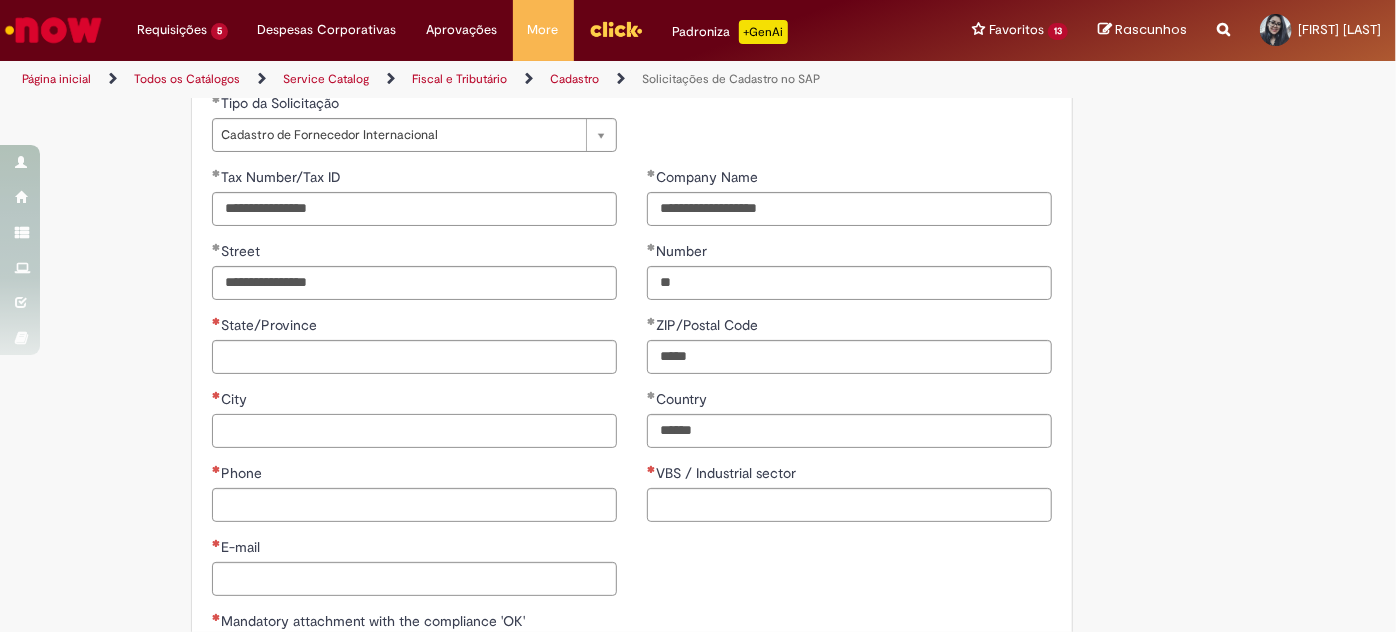 click on "City" at bounding box center (414, 431) 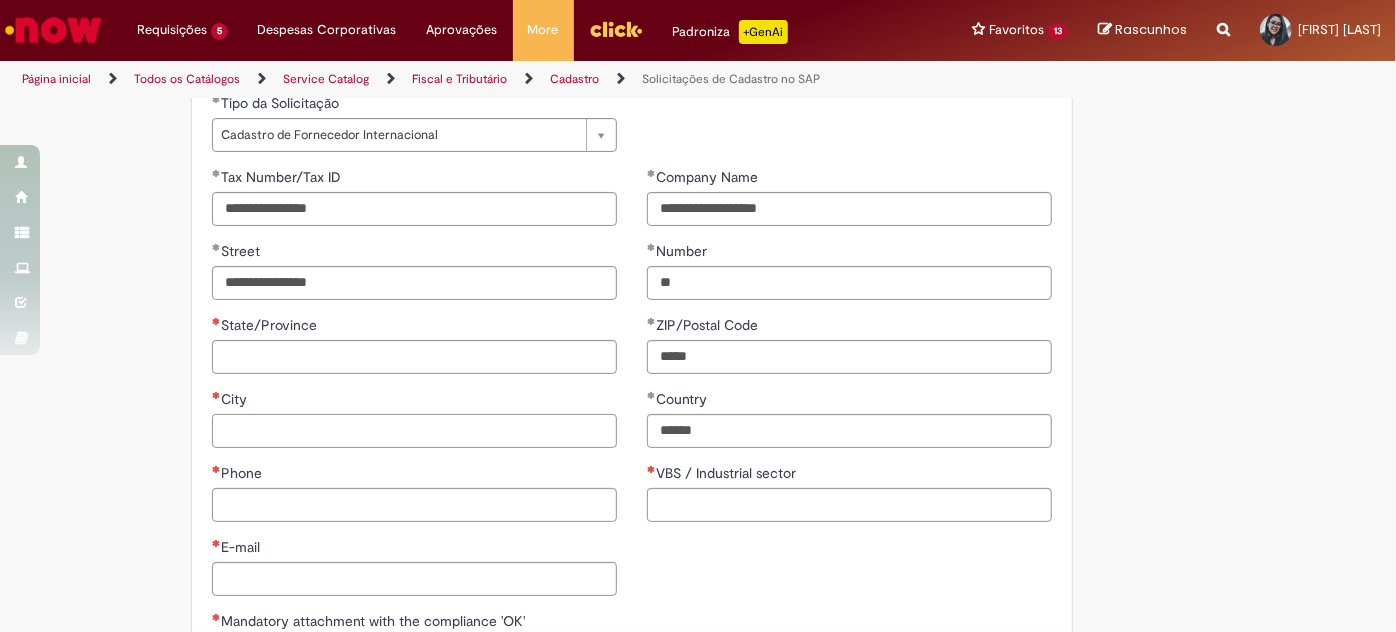 click on "City" at bounding box center [414, 431] 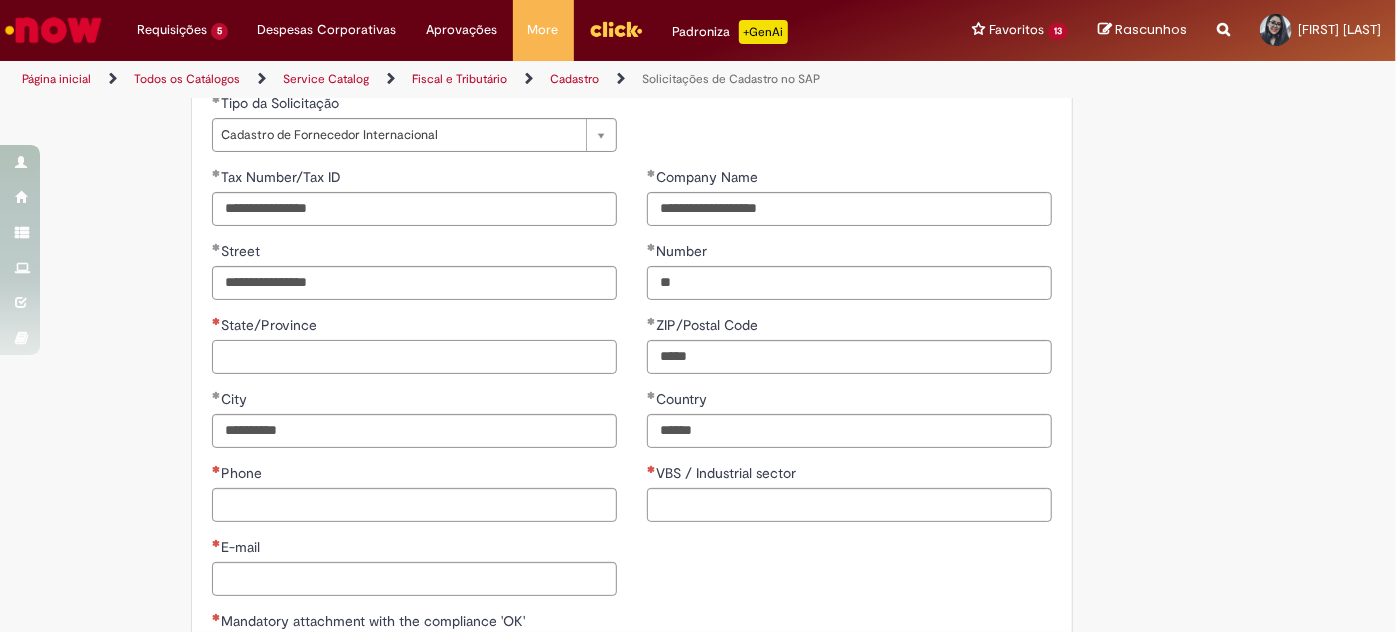 click on "State/Province" at bounding box center [414, 357] 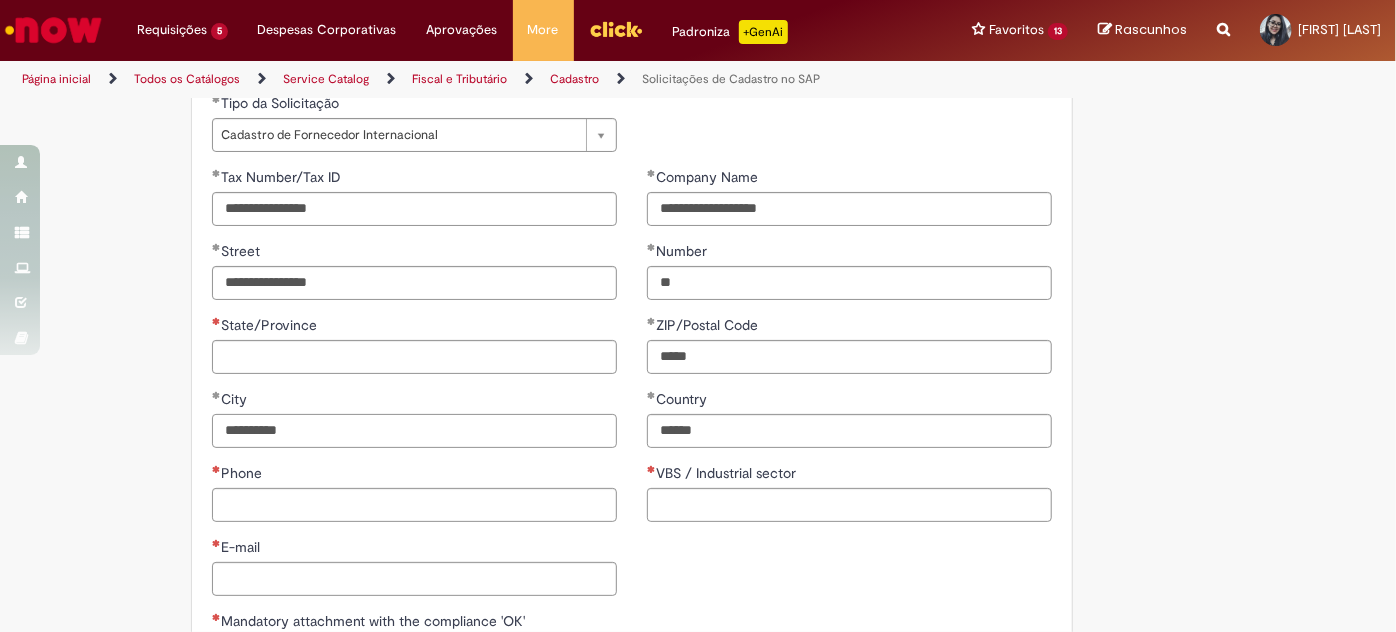 drag, startPoint x: 312, startPoint y: 429, endPoint x: 177, endPoint y: 428, distance: 135.00371 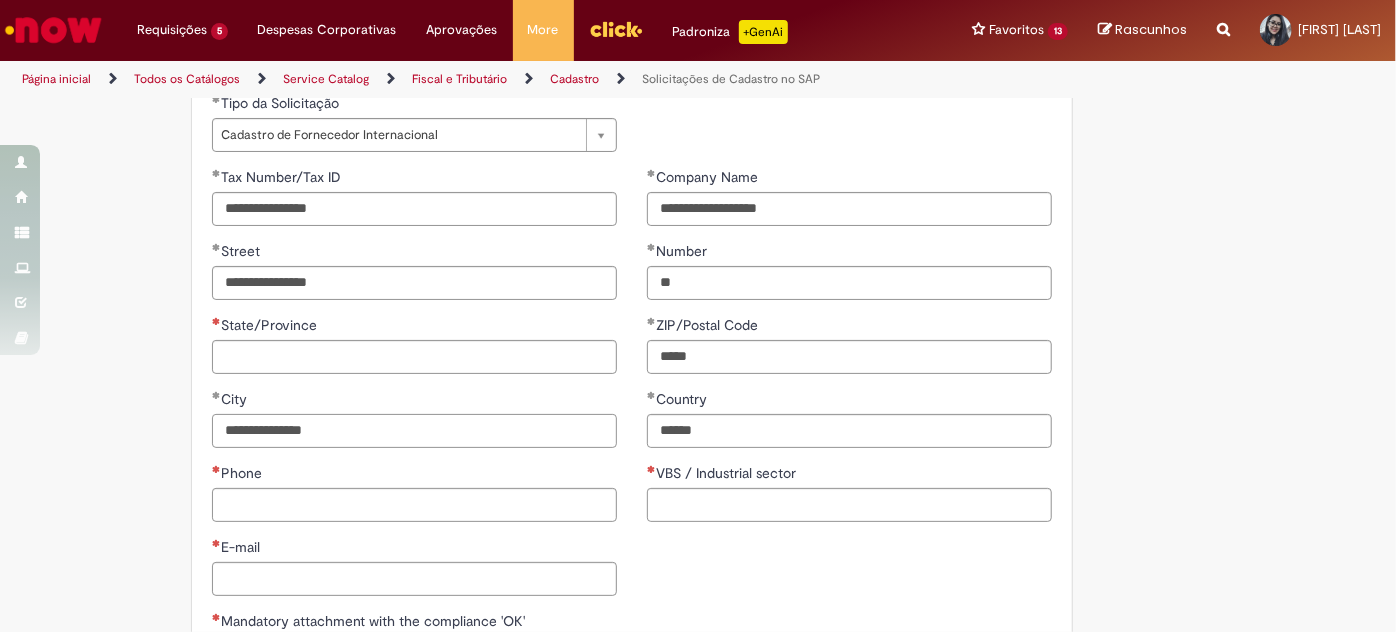 type on "**********" 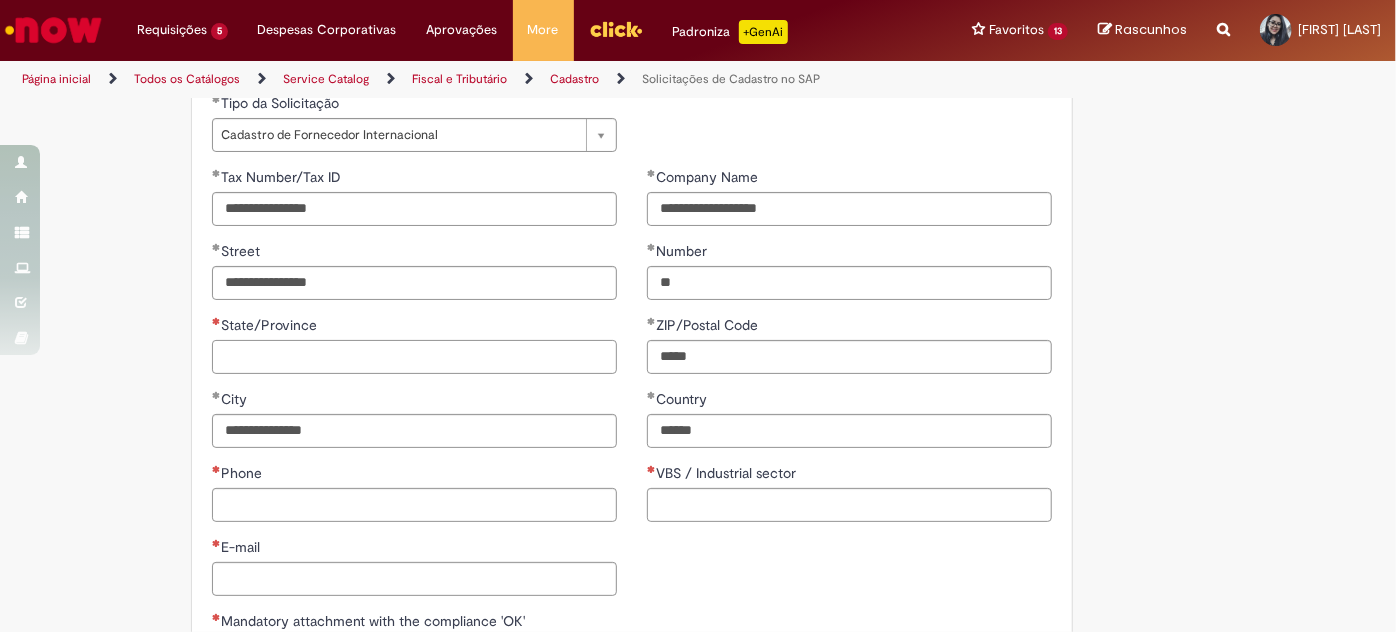 click on "State/Province" at bounding box center [414, 357] 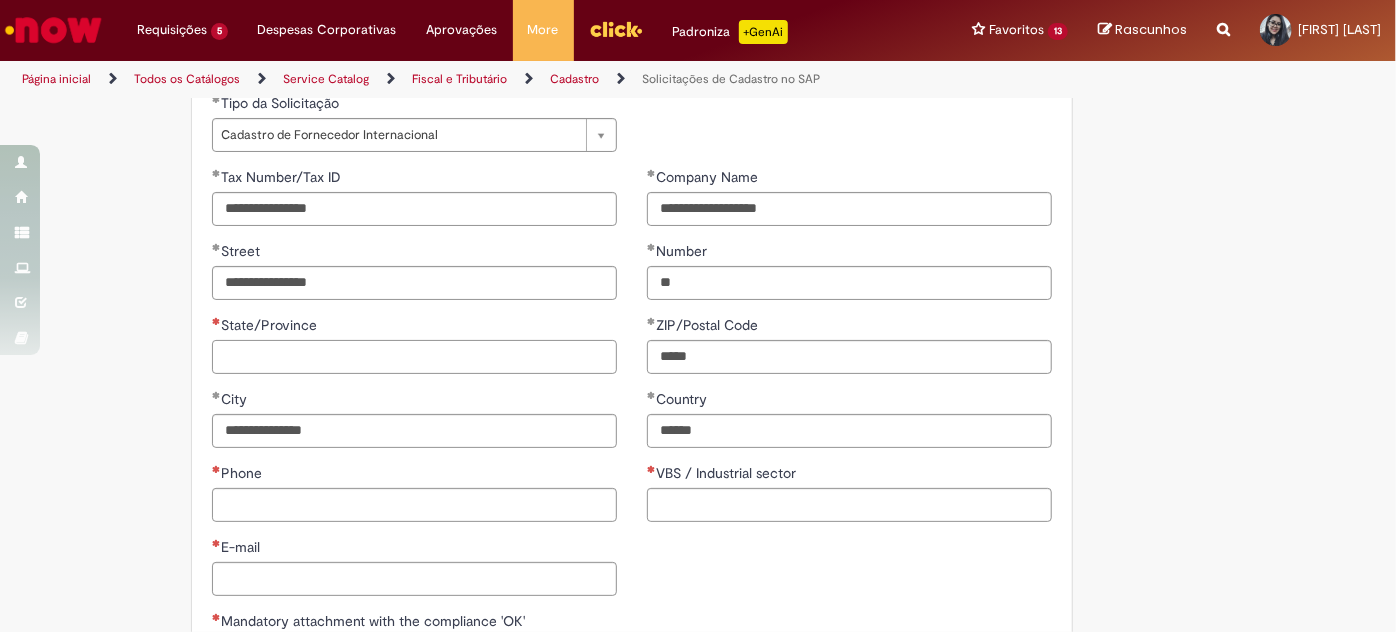 paste on "**********" 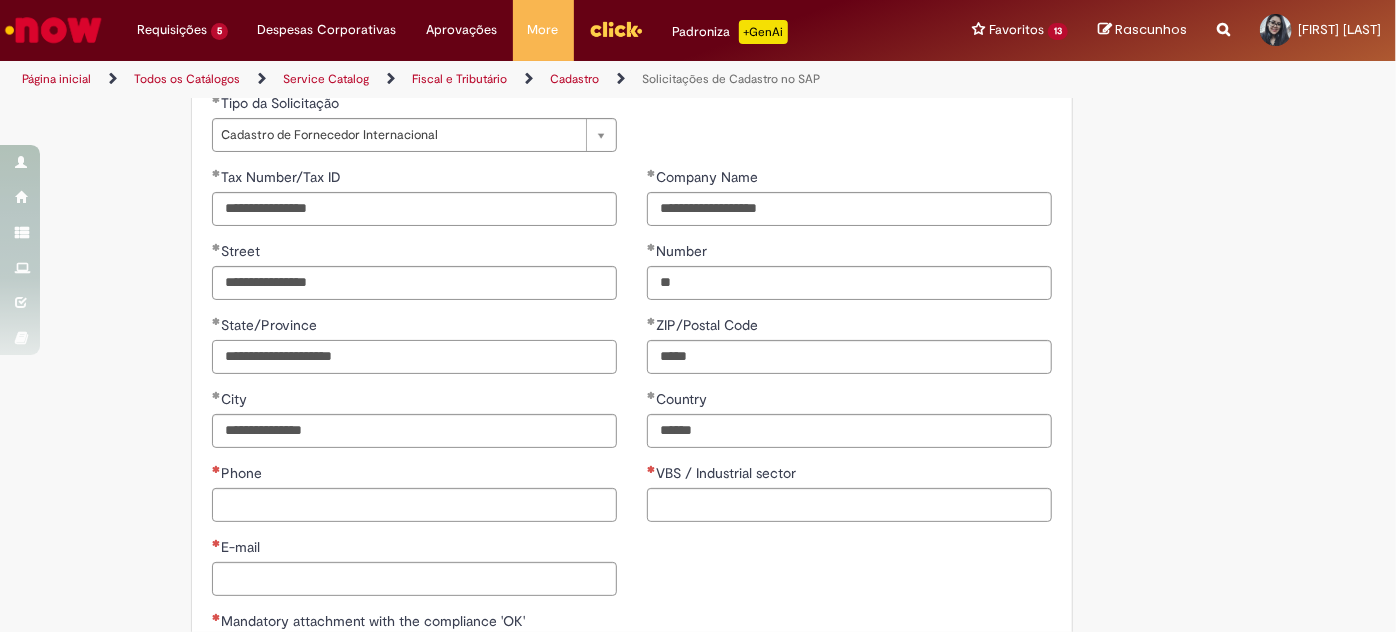 type on "**********" 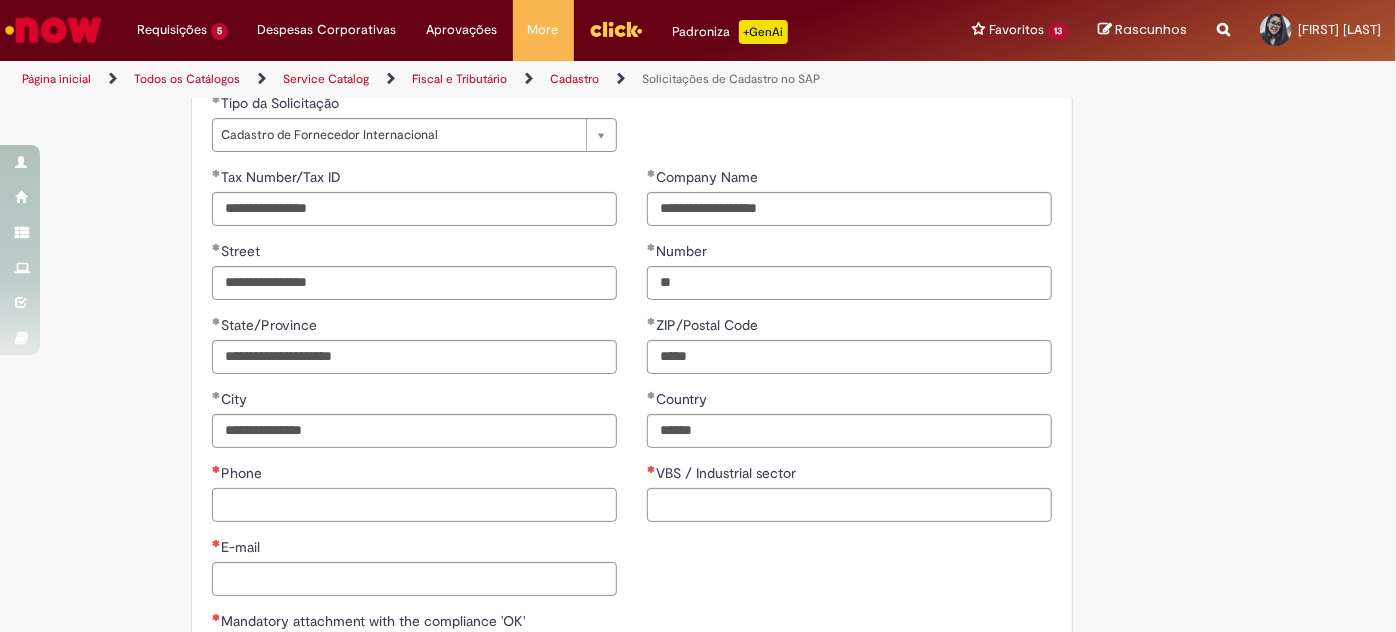 click on "Phone" at bounding box center [414, 505] 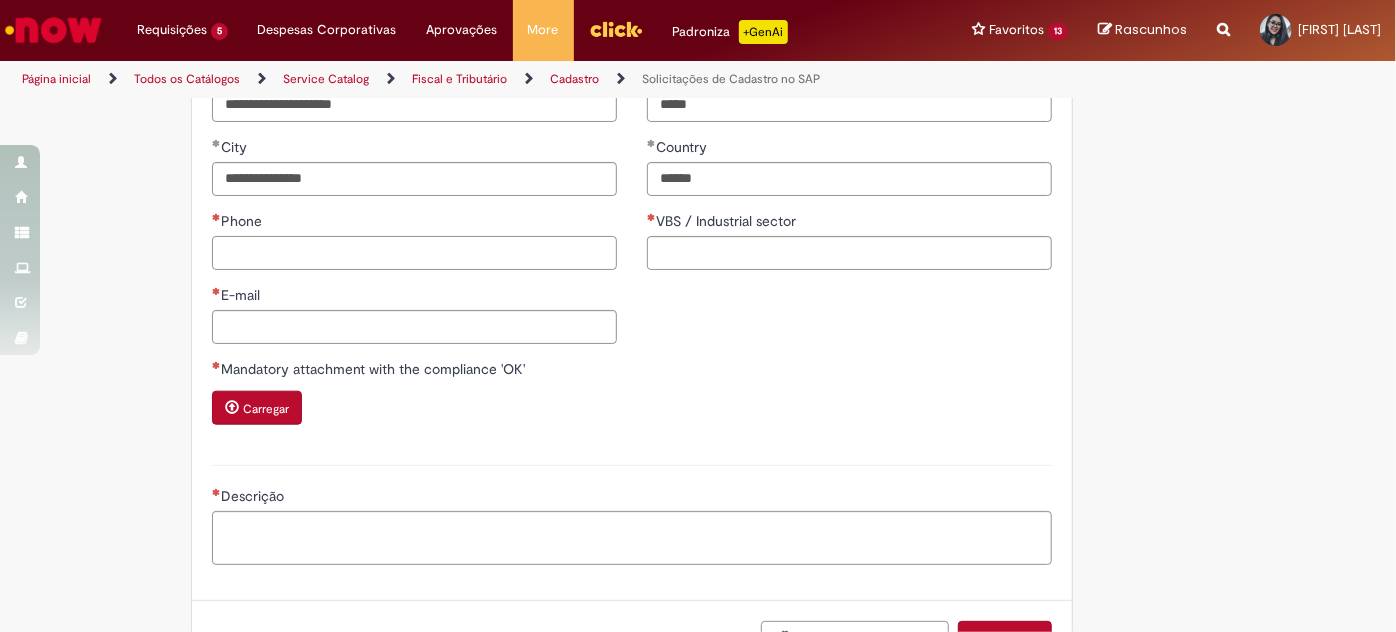 scroll, scrollTop: 930, scrollLeft: 0, axis: vertical 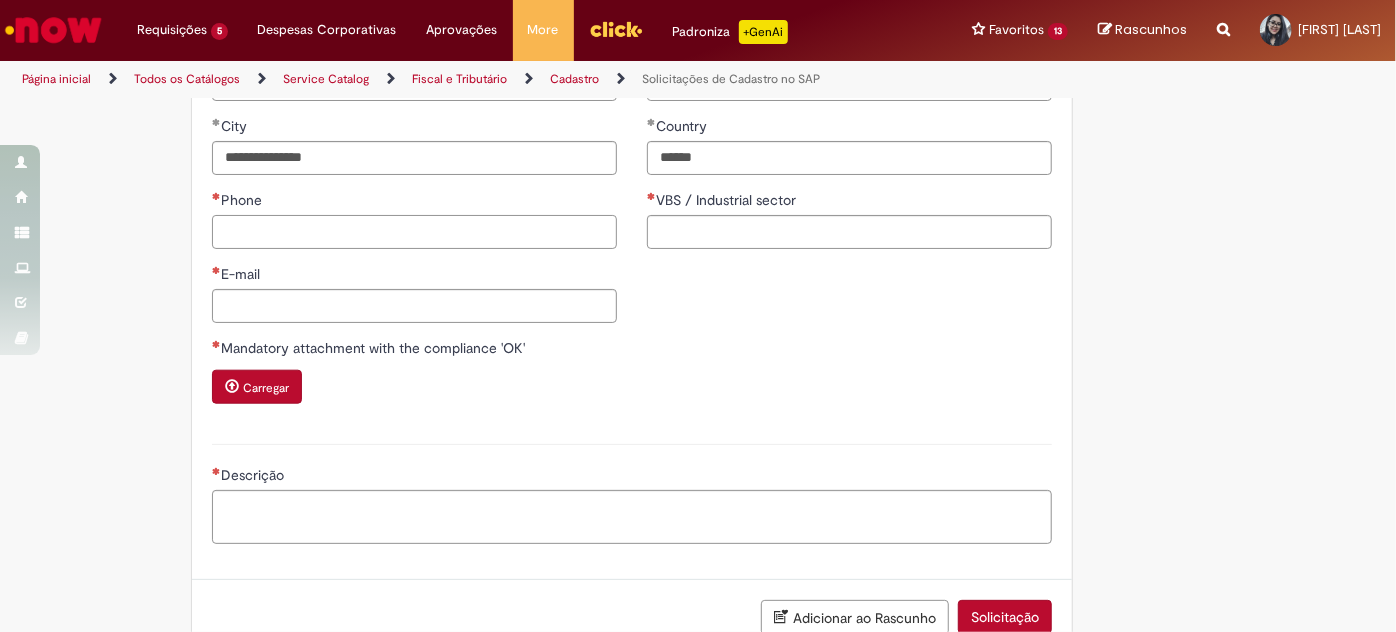 paste on "**********" 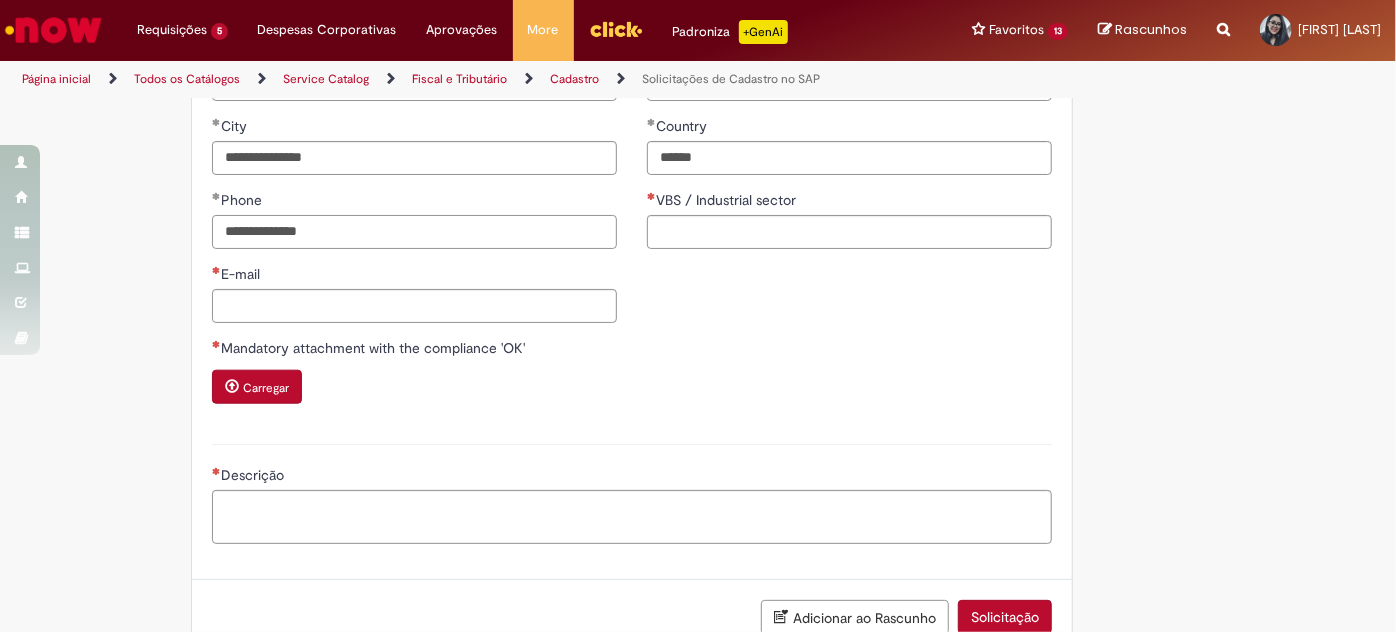 type on "**********" 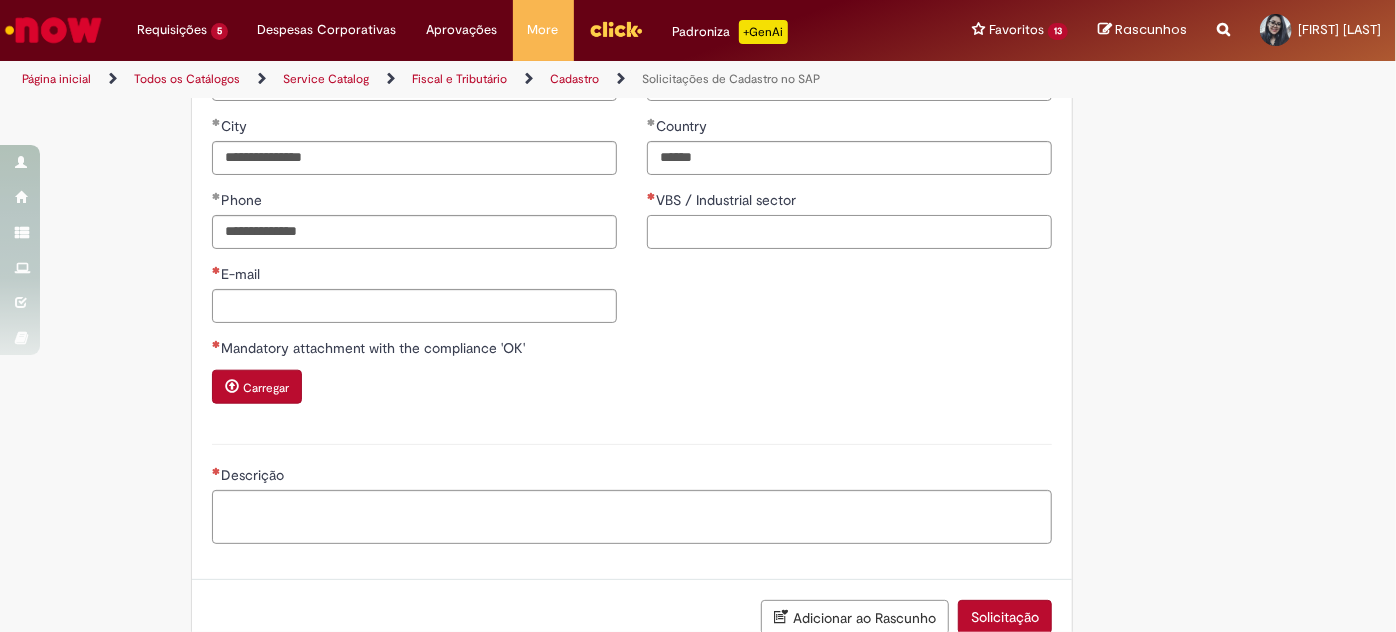 click on "VBS / Industrial sector" at bounding box center [849, 232] 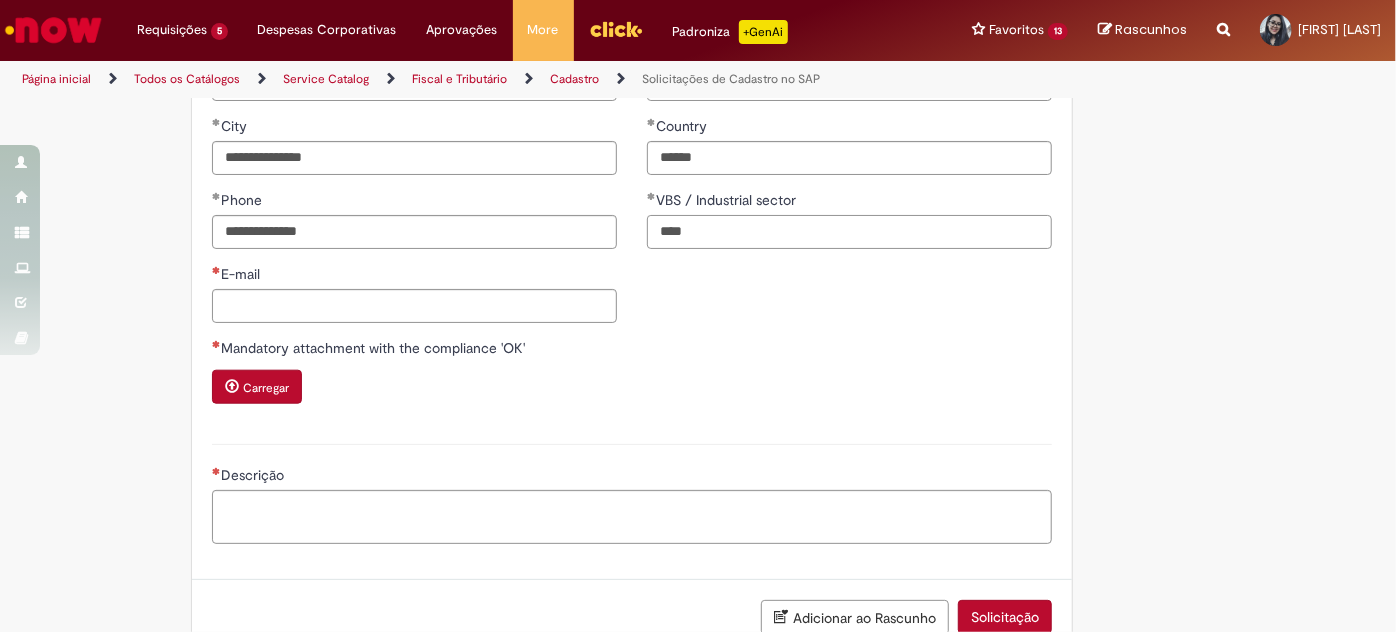 type on "****" 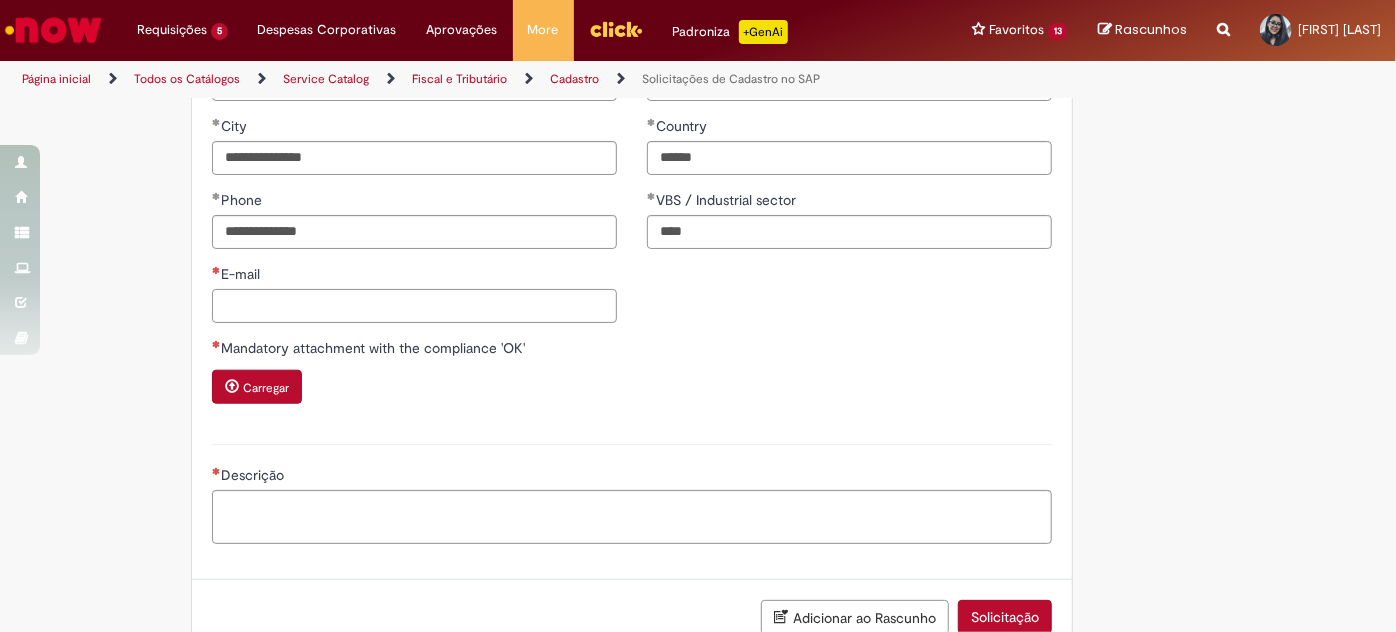 click on "E-mail" at bounding box center [414, 306] 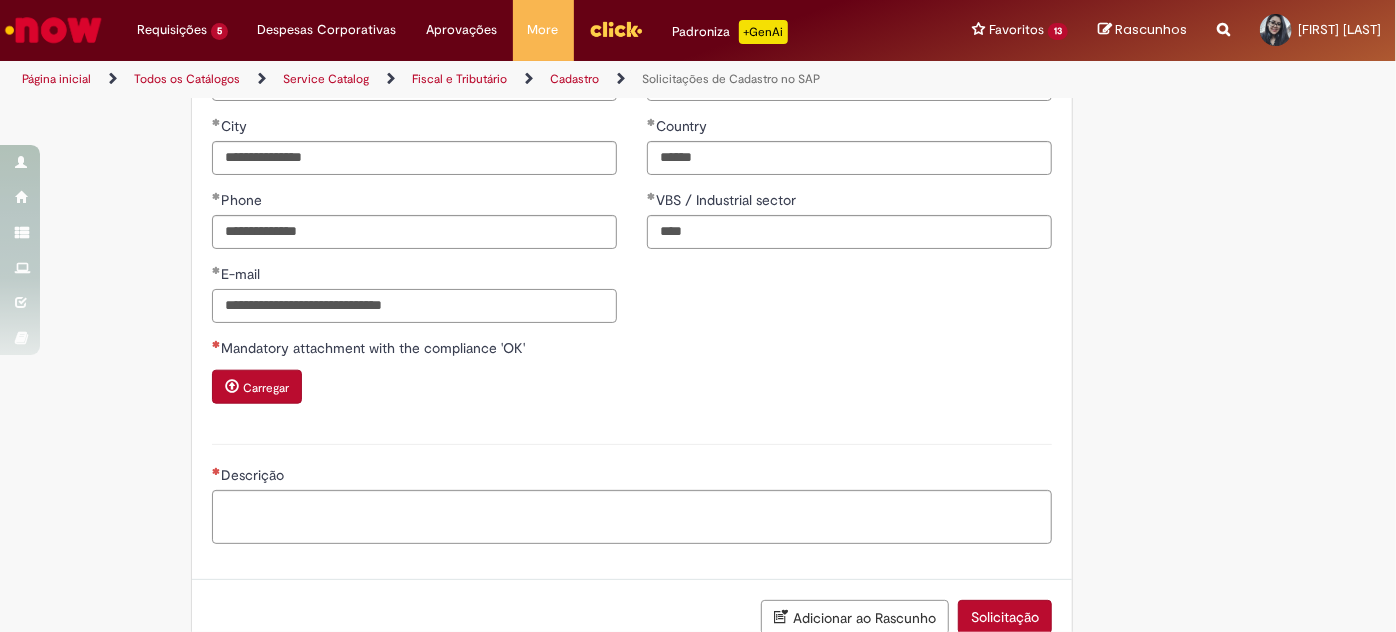 type on "**********" 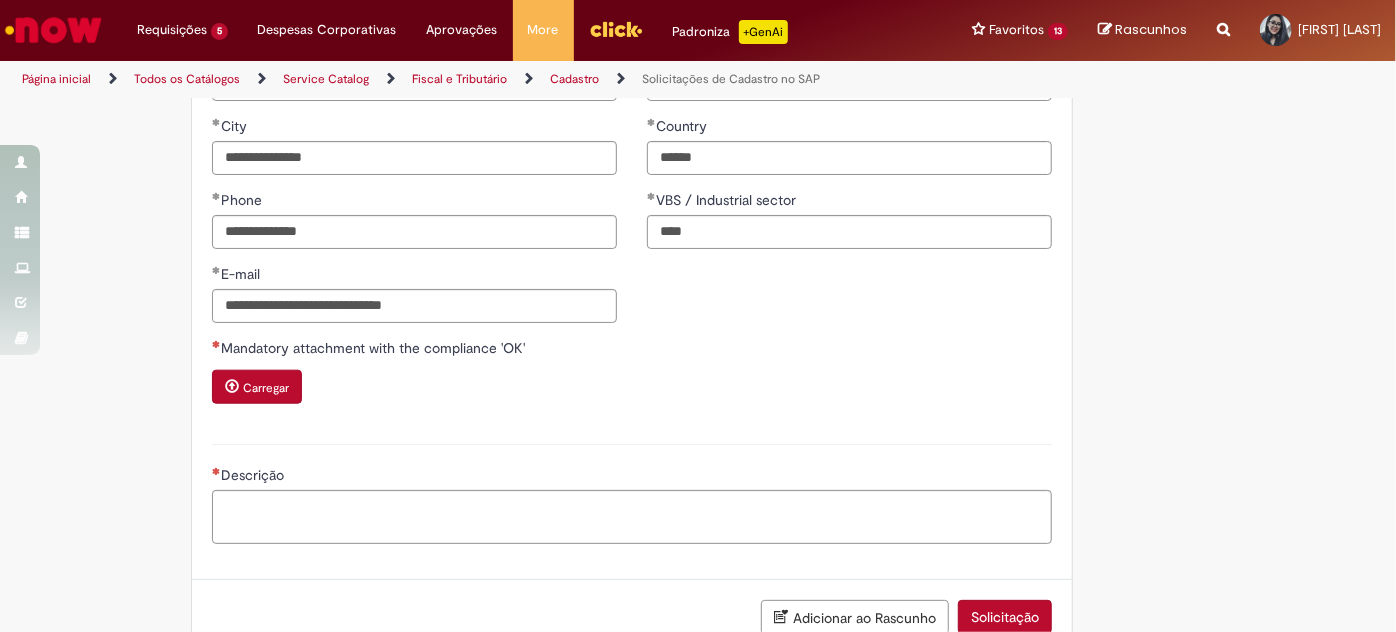 click on "Carregar" at bounding box center [414, 389] 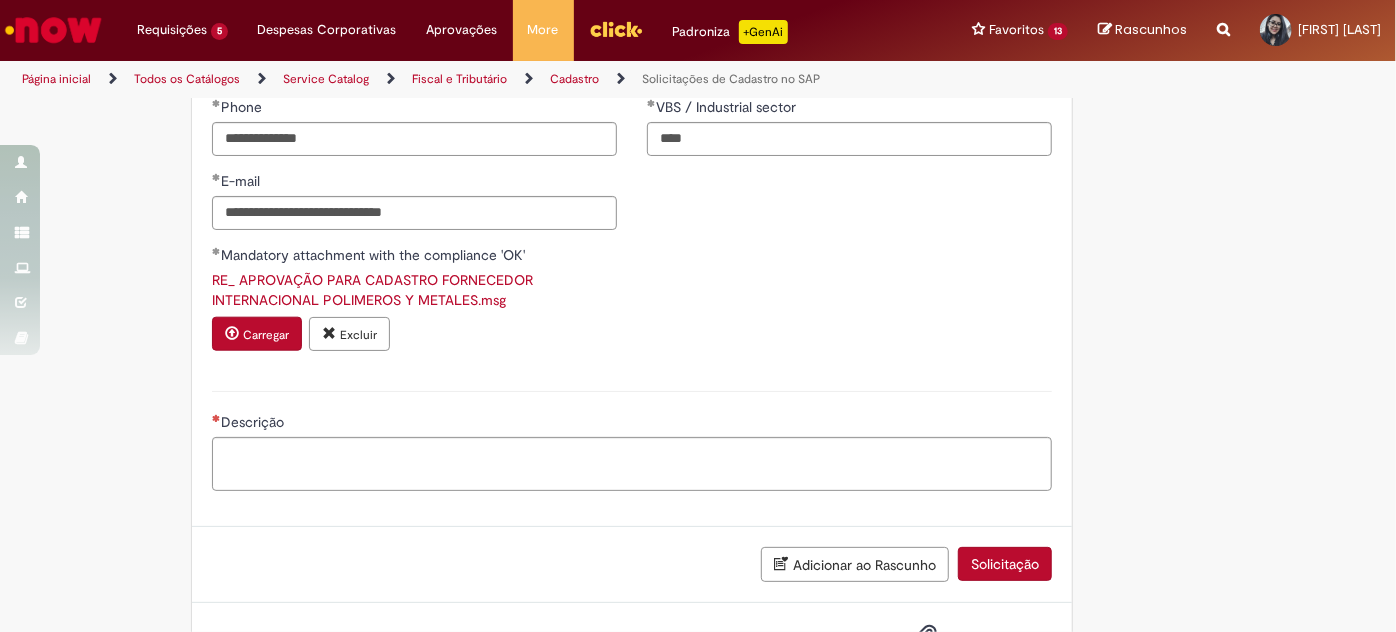 scroll, scrollTop: 1098, scrollLeft: 0, axis: vertical 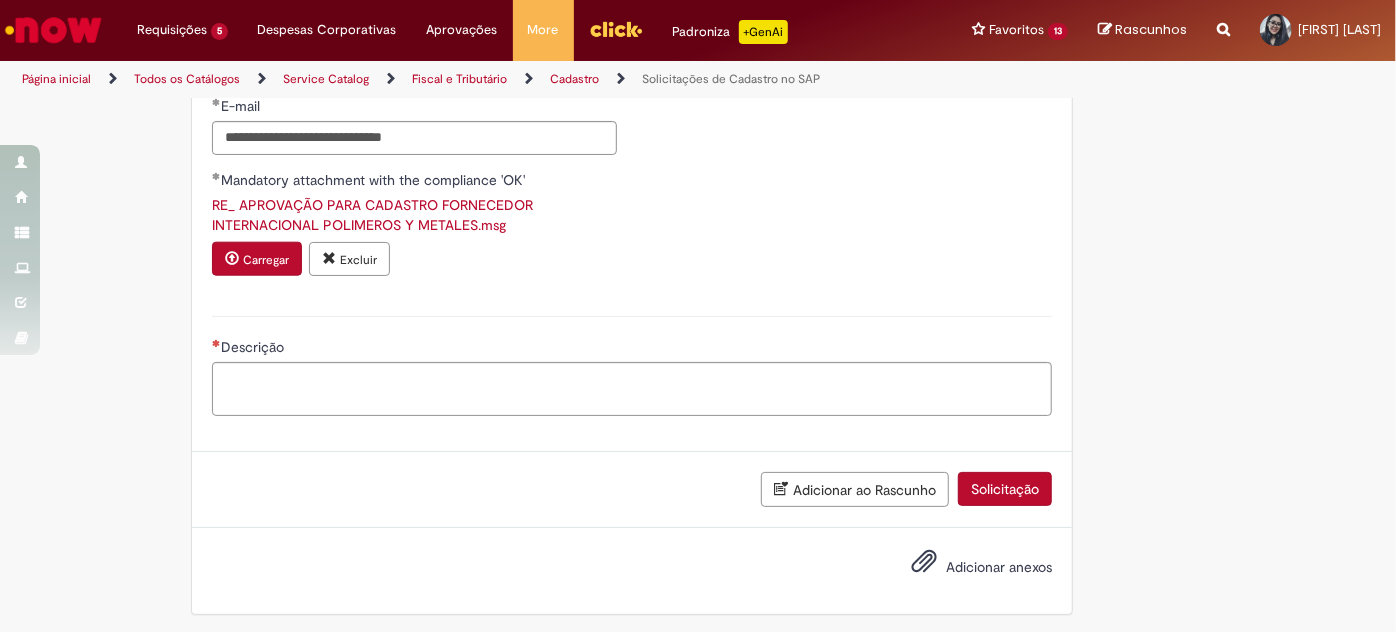 click on "Adicionar anexos" at bounding box center [999, 567] 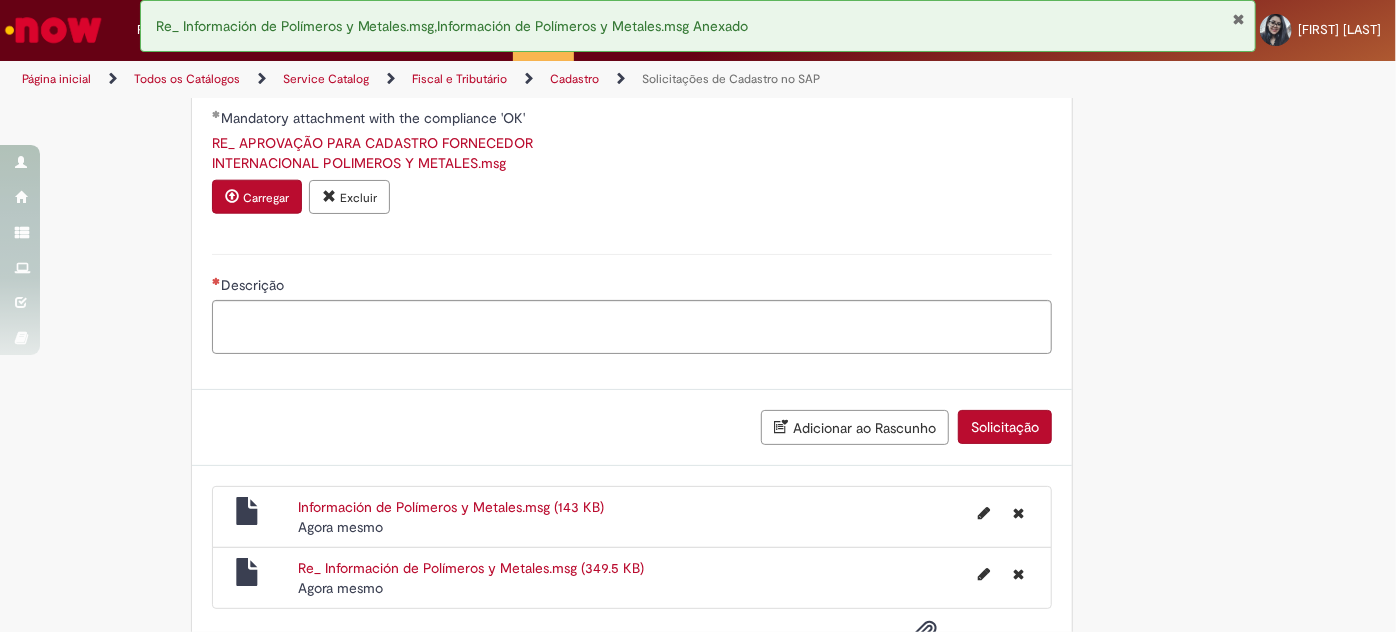 scroll, scrollTop: 1230, scrollLeft: 0, axis: vertical 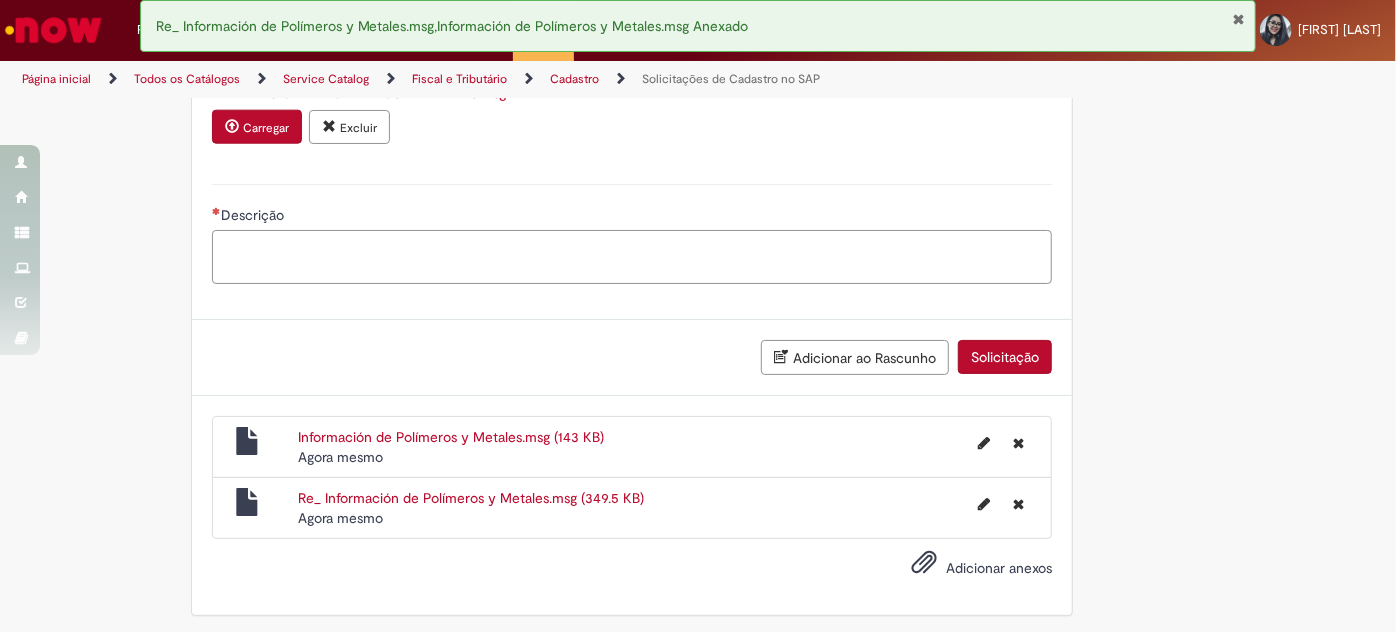 click on "Descrição" at bounding box center (632, 256) 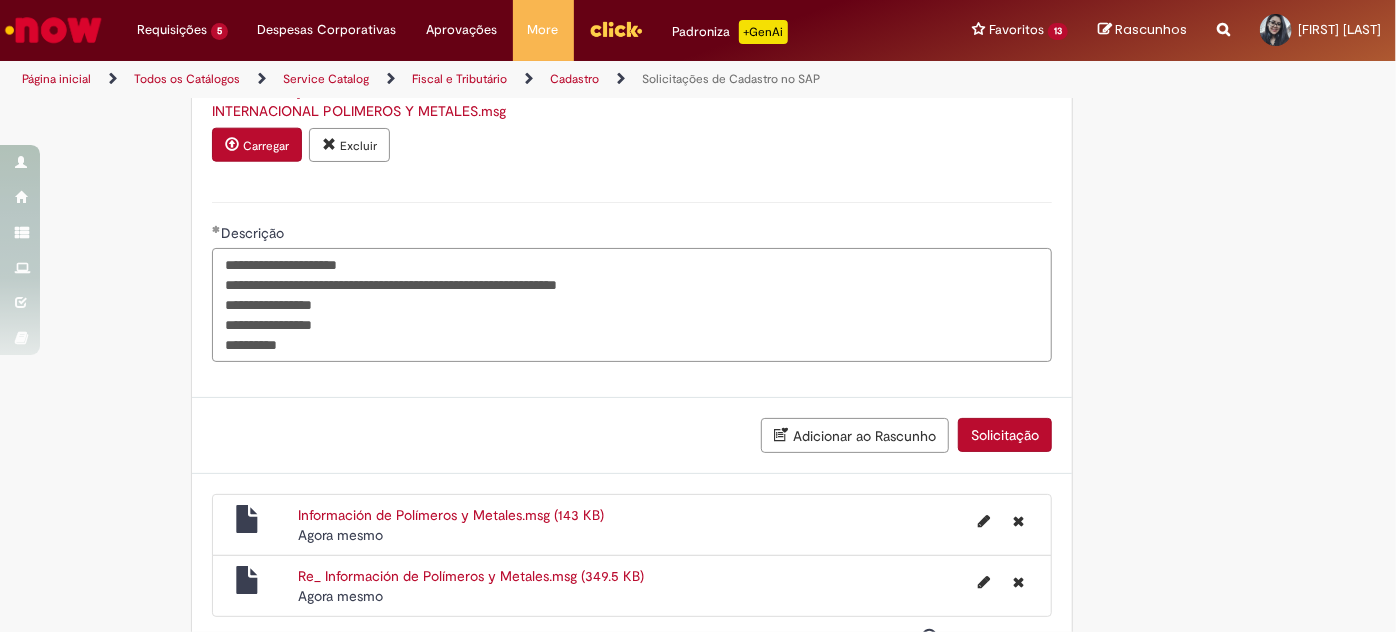 scroll, scrollTop: 1290, scrollLeft: 0, axis: vertical 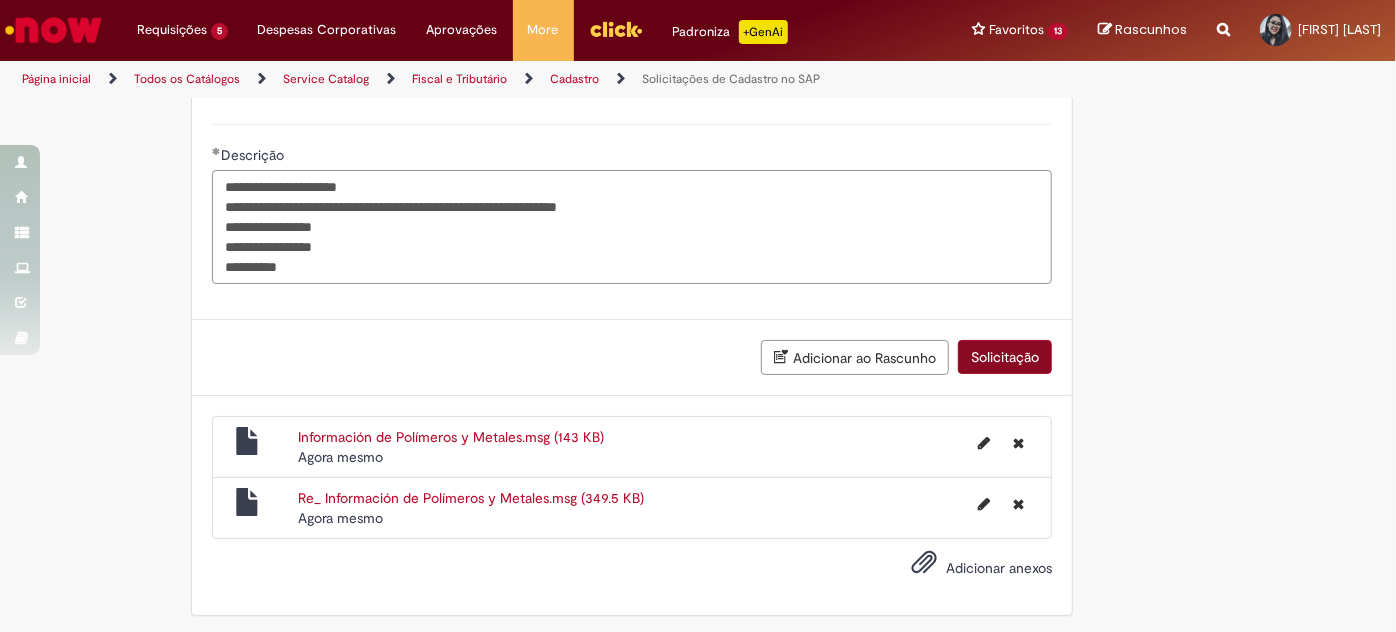type on "**********" 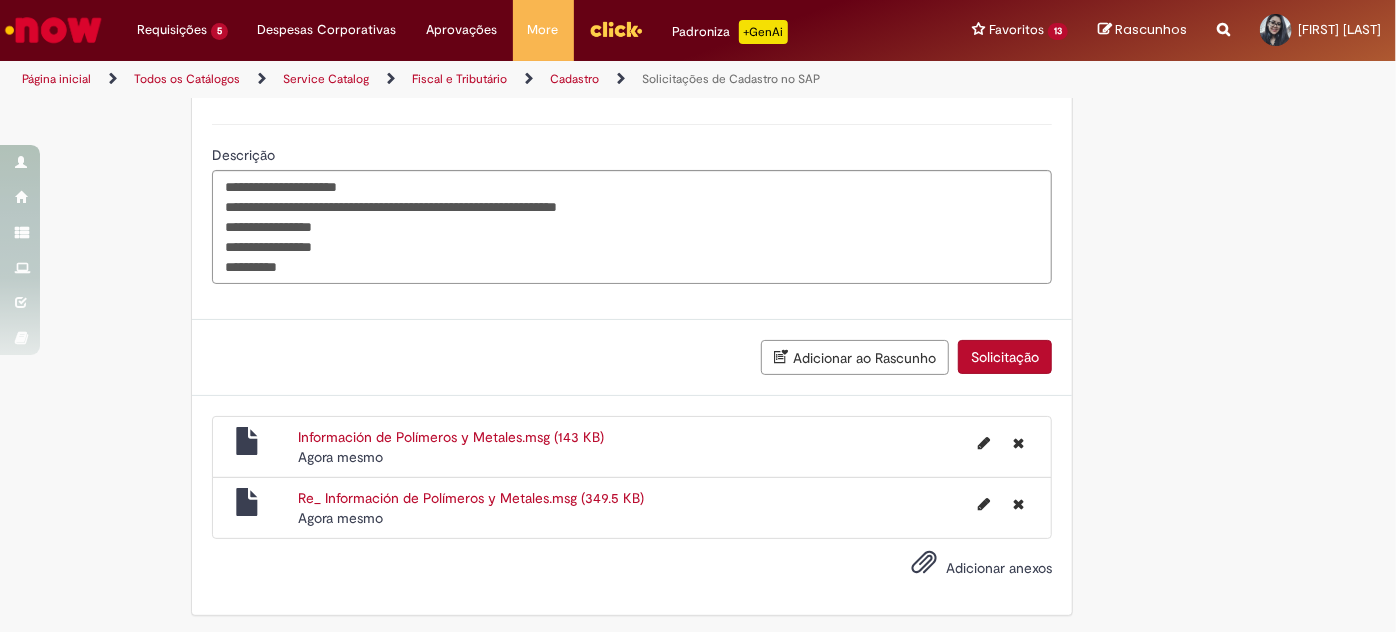 click on "Solicitação" at bounding box center (1005, 357) 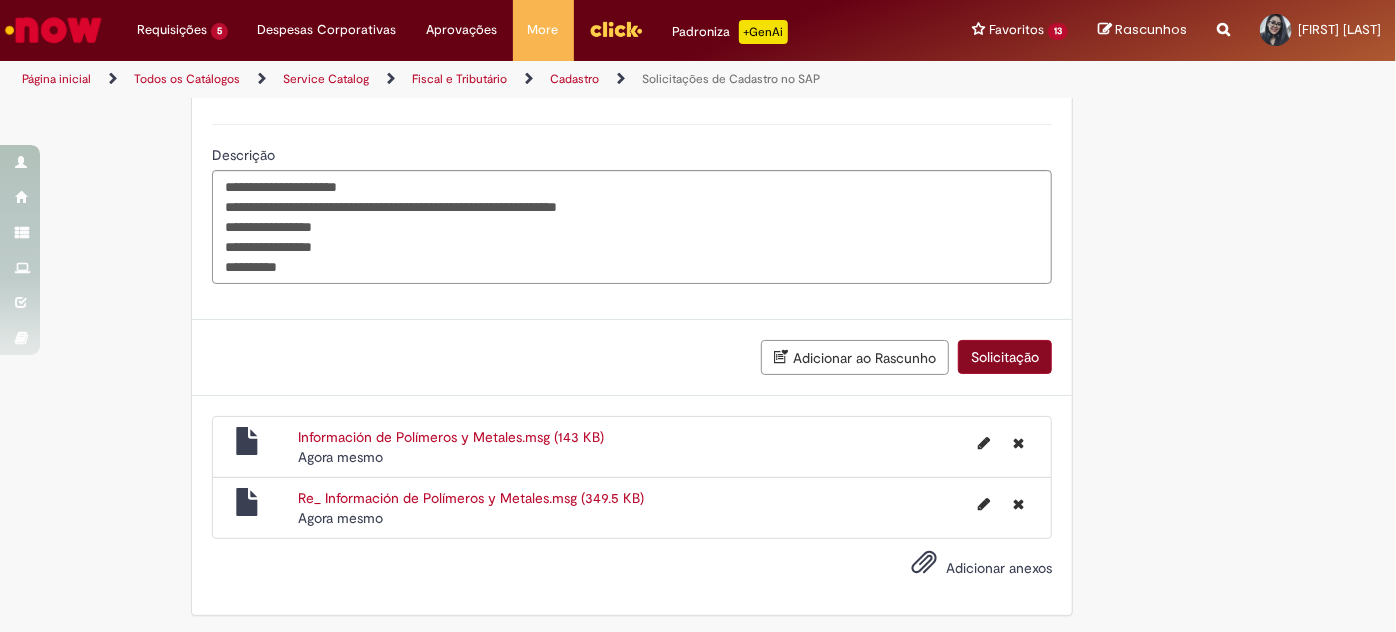 scroll, scrollTop: 1244, scrollLeft: 0, axis: vertical 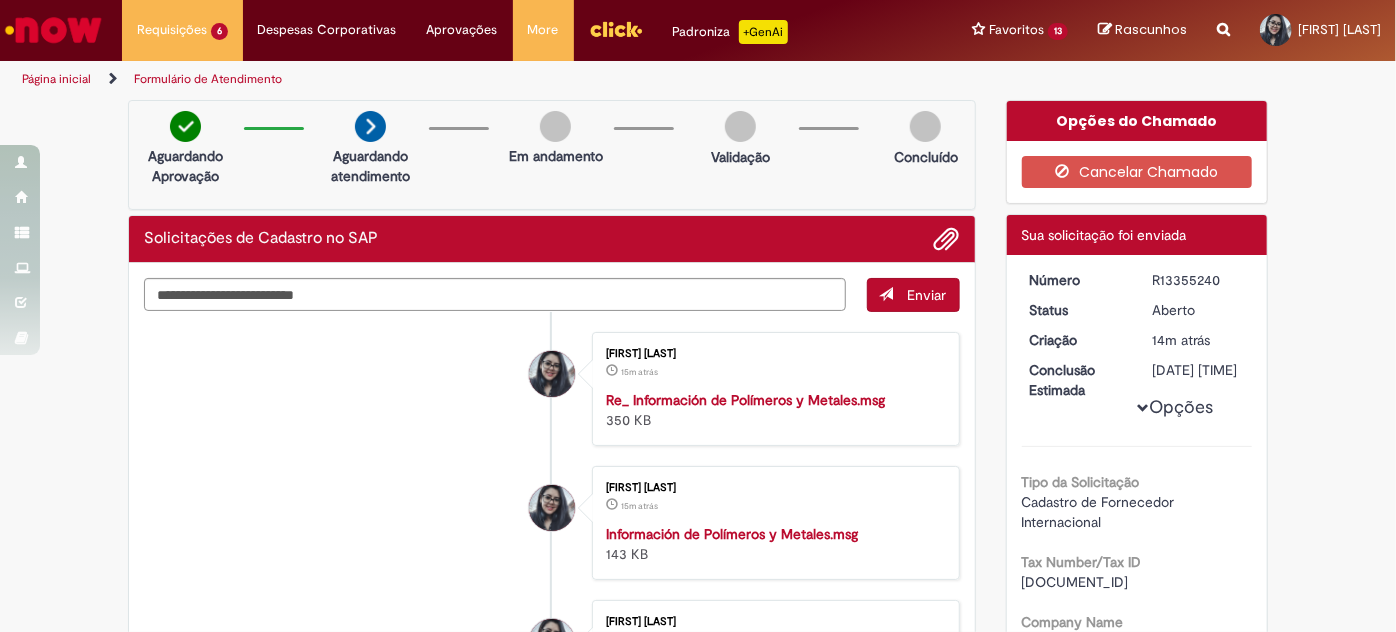 click on "[FIRST] [LAST]
[TIME] atrás [TIME]
Re_ Información de Polímeros y Metales.msg  350 KB" at bounding box center [552, 389] 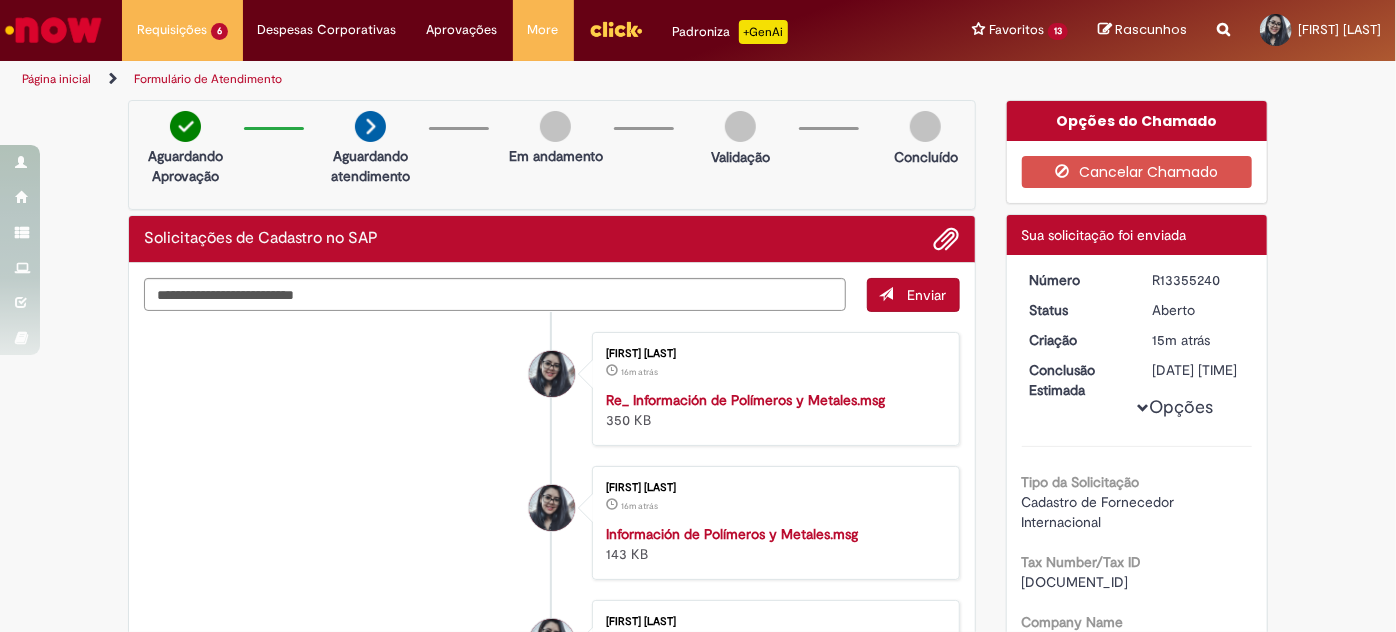 click on "R13355240" at bounding box center [1198, 280] 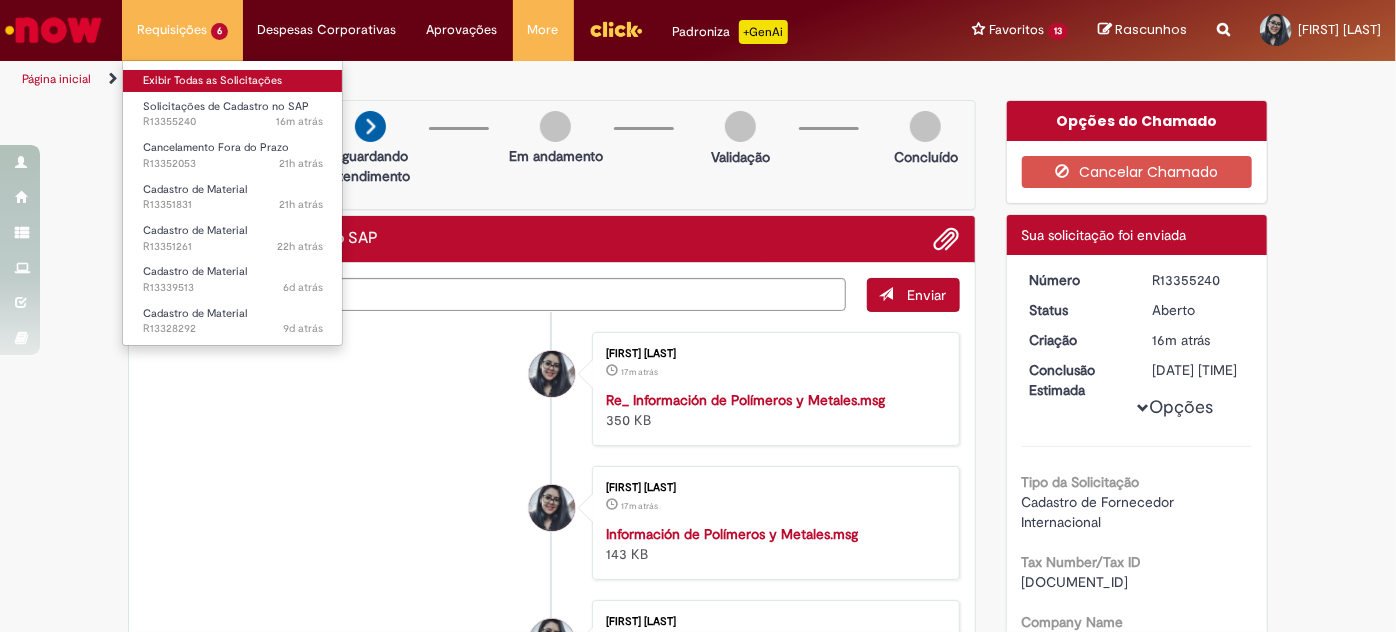 click on "Exibir Todas as Solicitações" at bounding box center (233, 81) 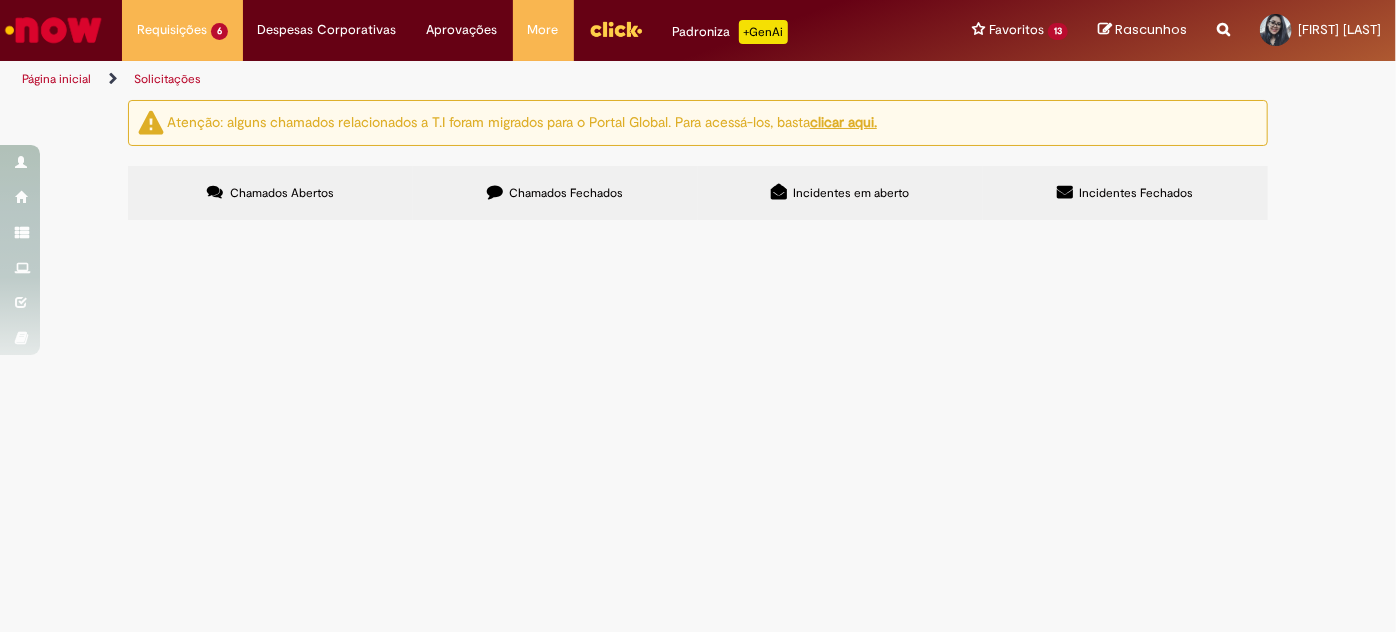 scroll, scrollTop: 0, scrollLeft: 0, axis: both 